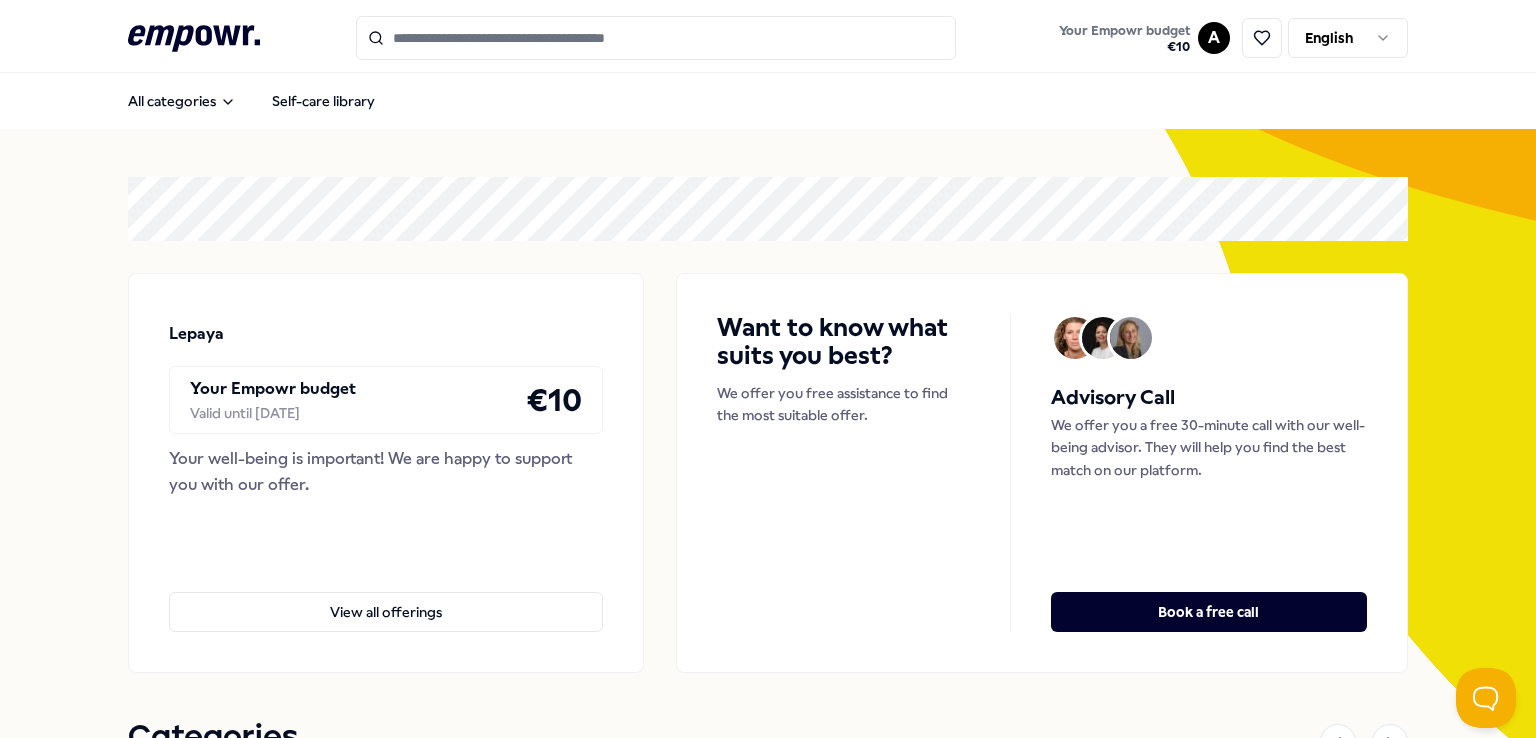scroll, scrollTop: 0, scrollLeft: 0, axis: both 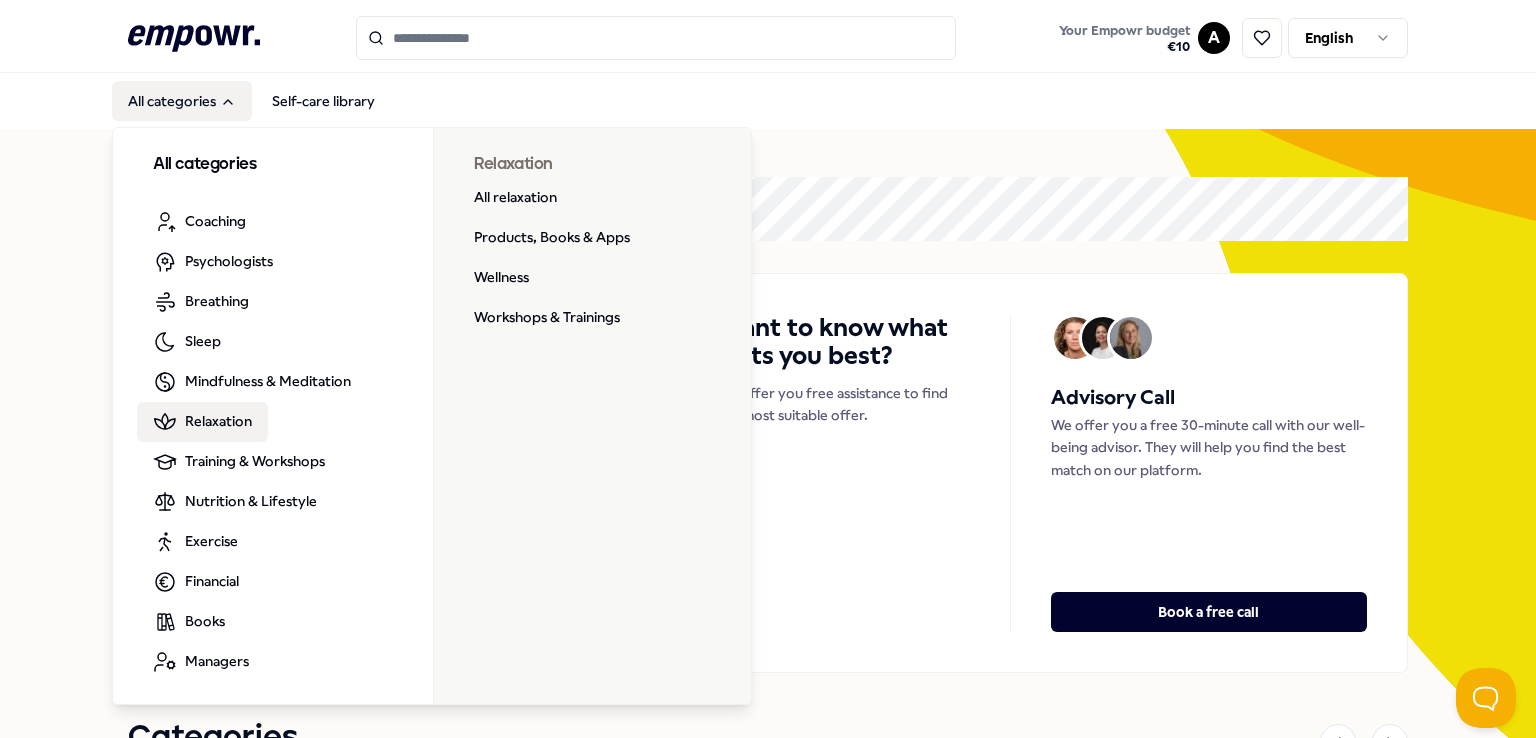 click on "Relaxation" at bounding box center (218, 421) 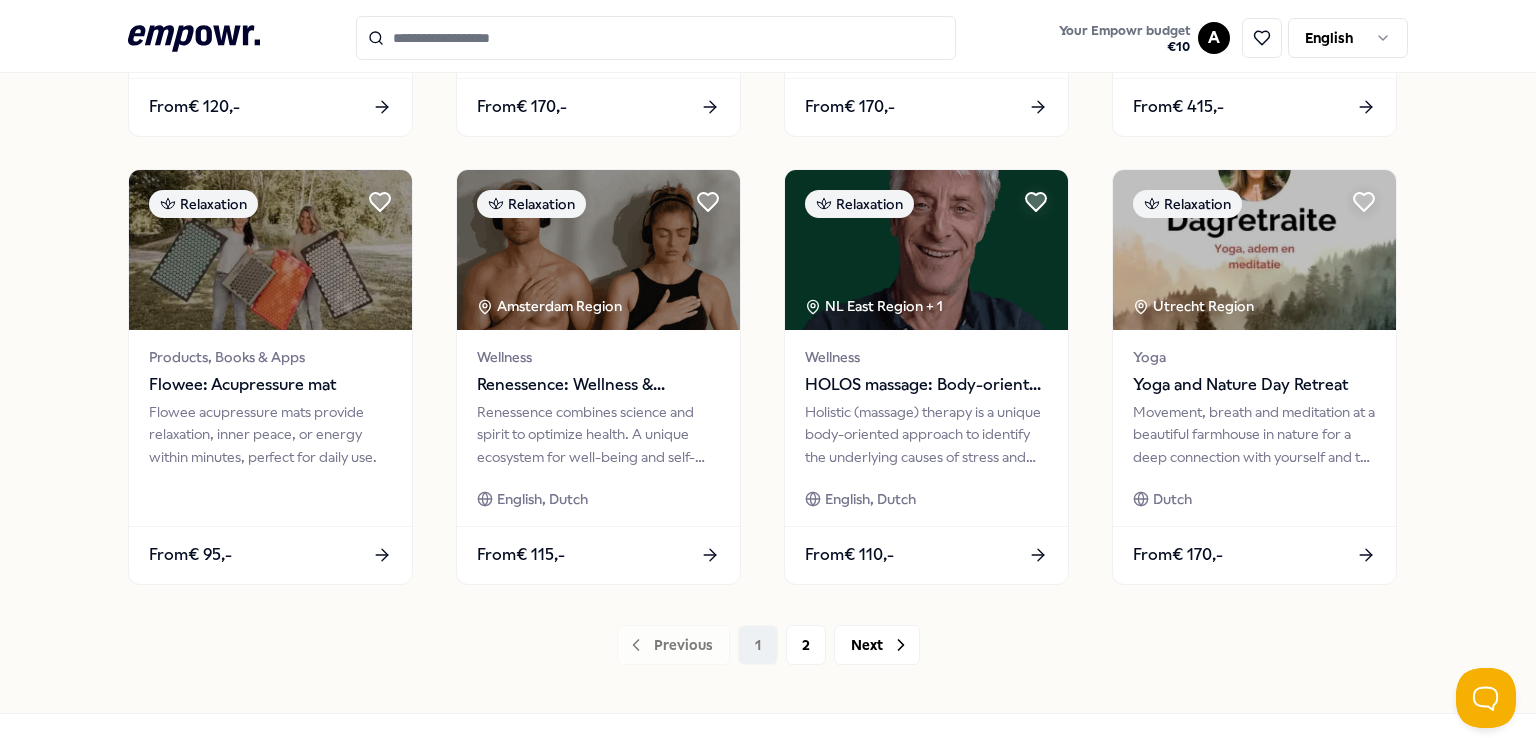 scroll, scrollTop: 1050, scrollLeft: 0, axis: vertical 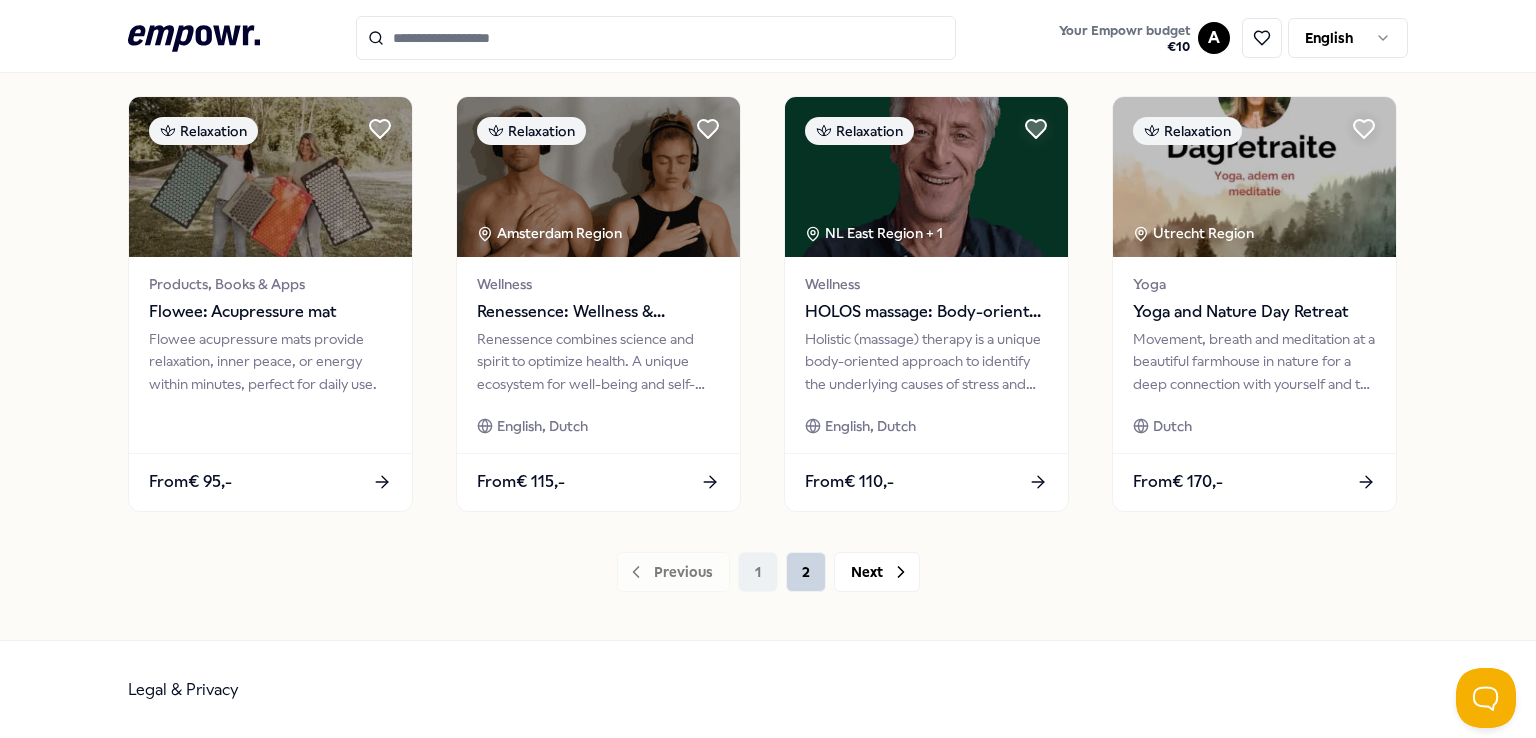 click on "2" at bounding box center [806, 572] 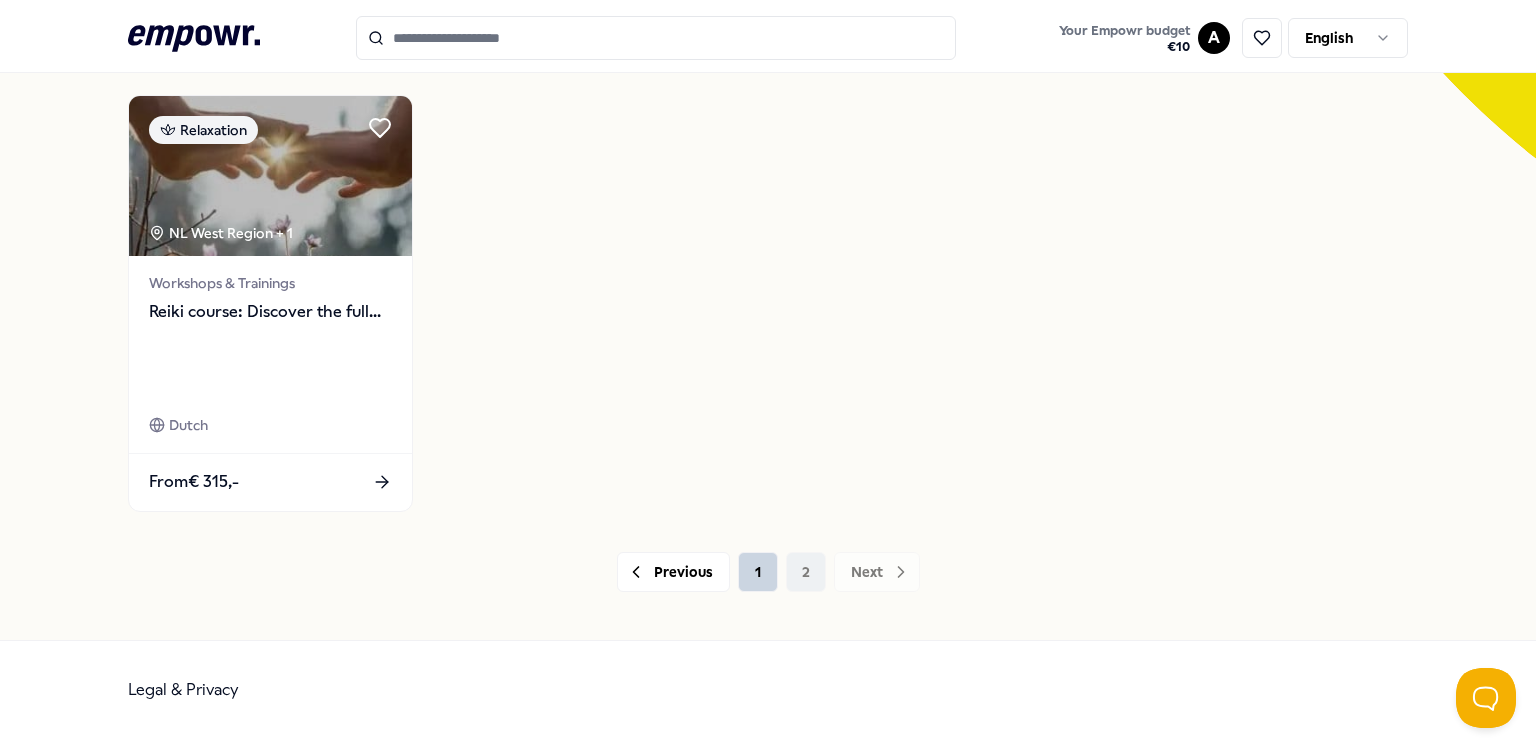 click on "1" at bounding box center (758, 572) 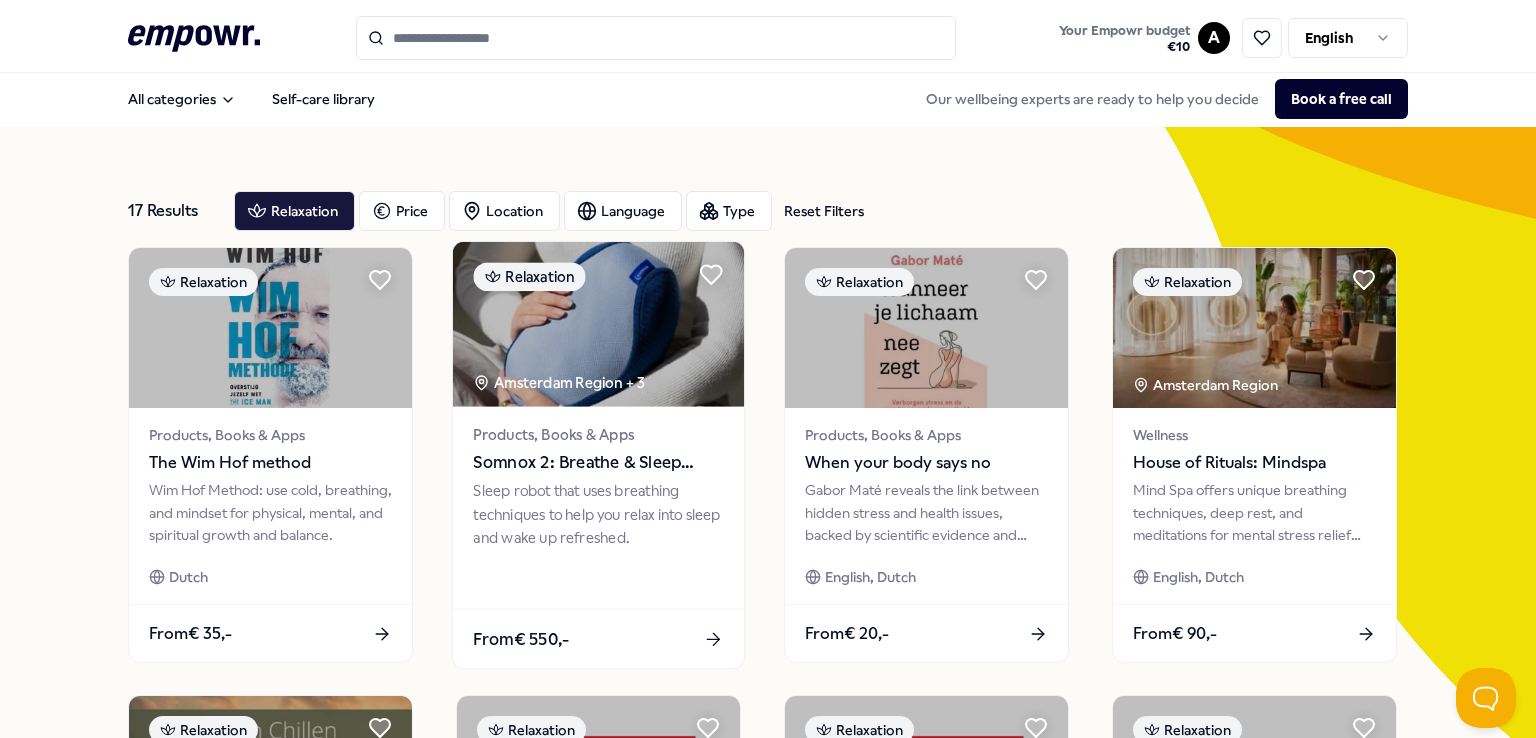 scroll, scrollTop: 0, scrollLeft: 0, axis: both 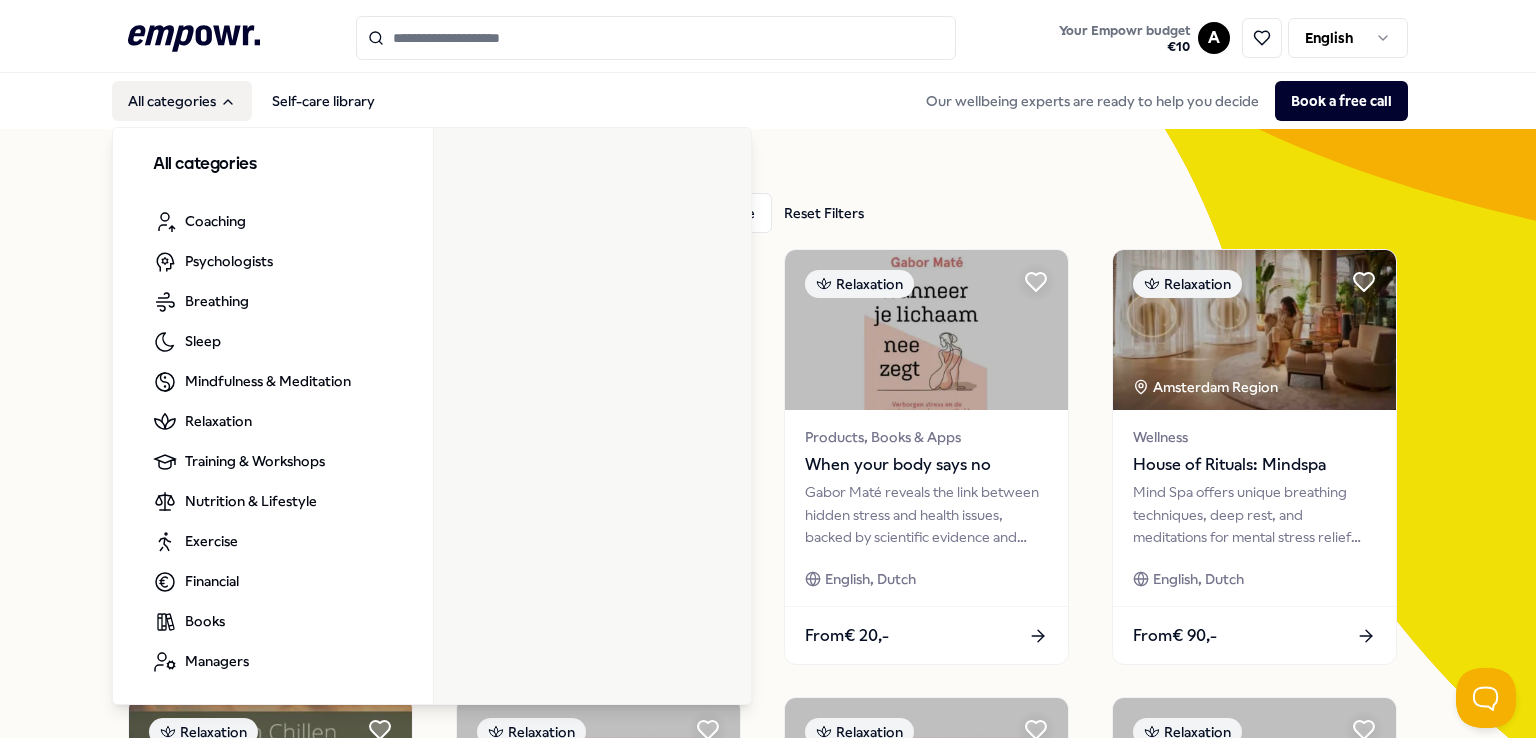 click on "All categories" at bounding box center [182, 101] 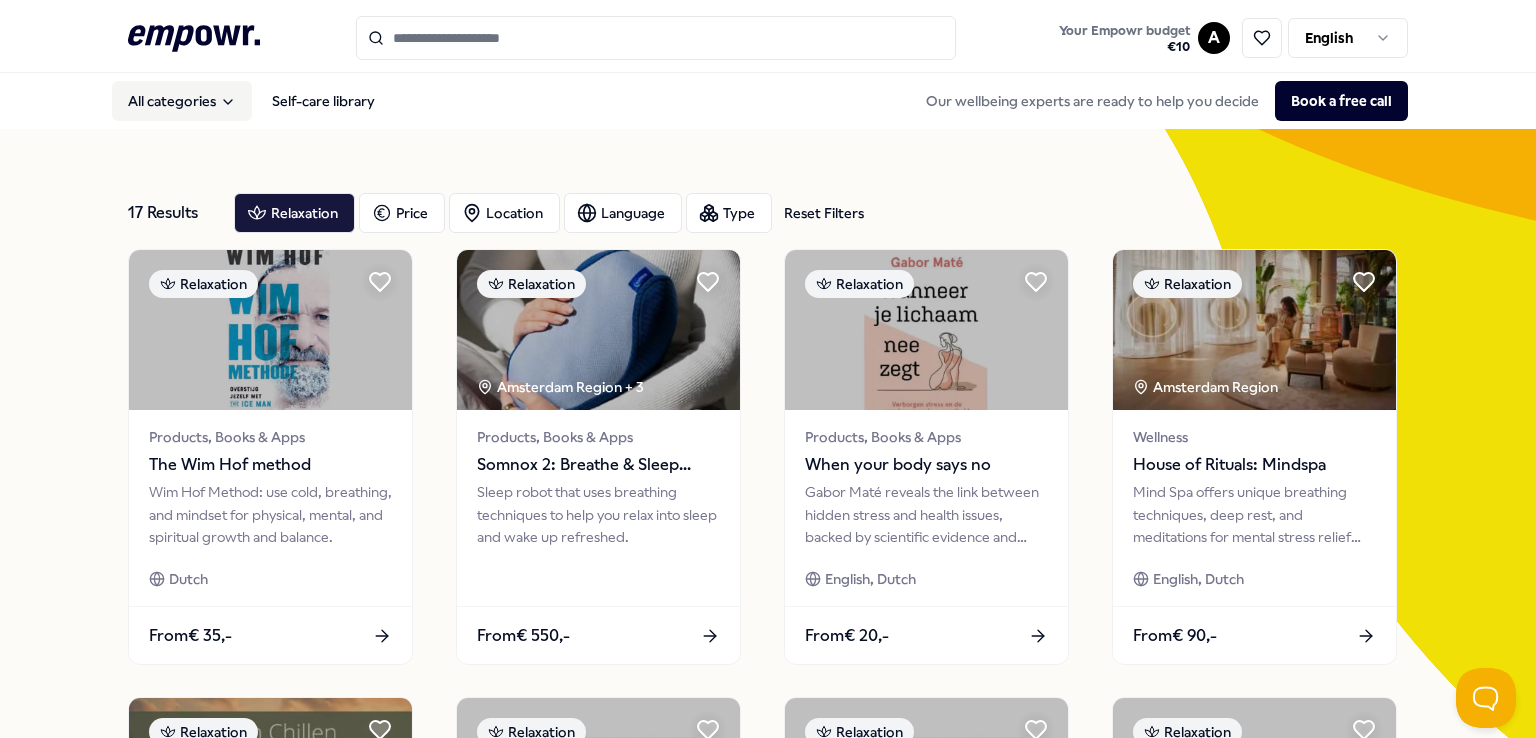 click on "All categories" at bounding box center (182, 101) 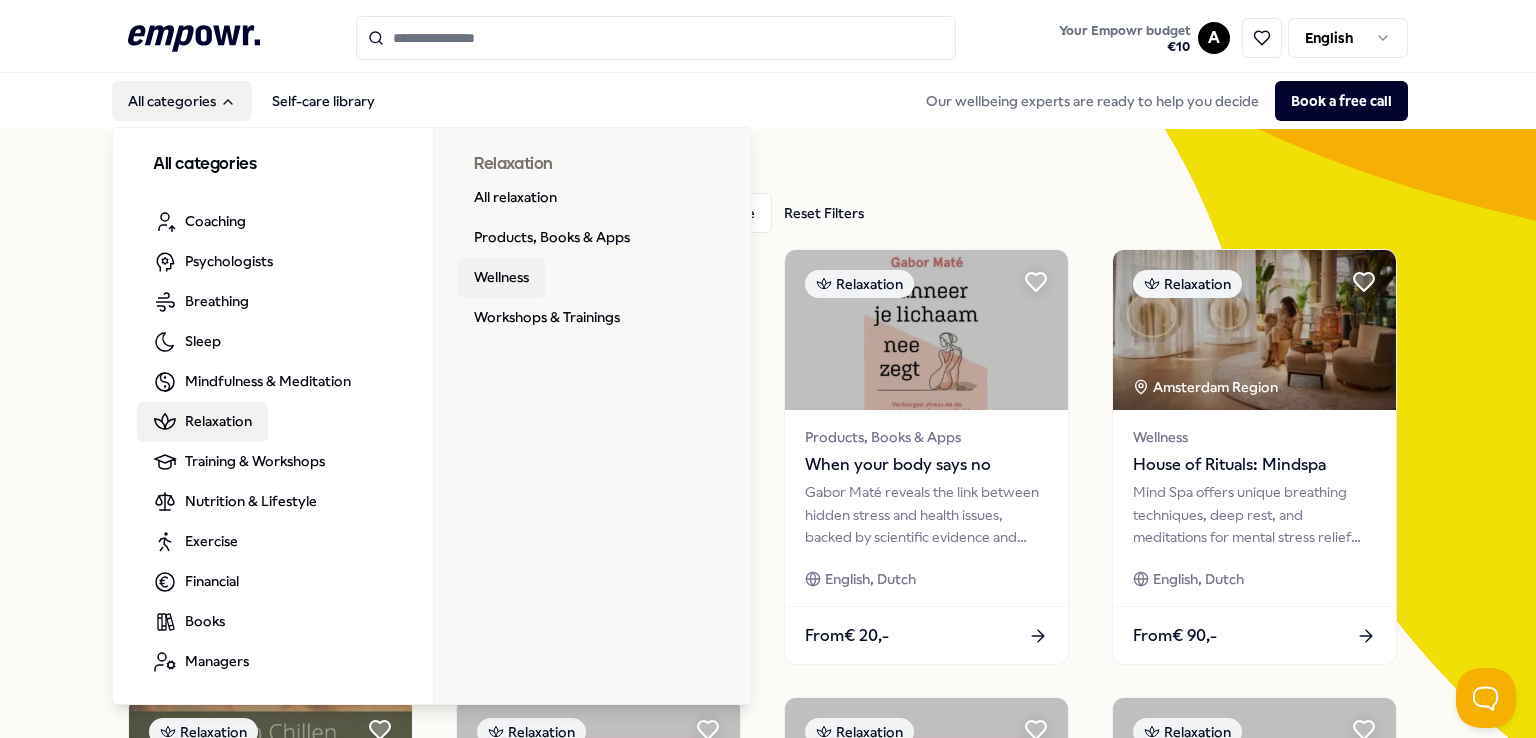click on "Wellness" at bounding box center [501, 278] 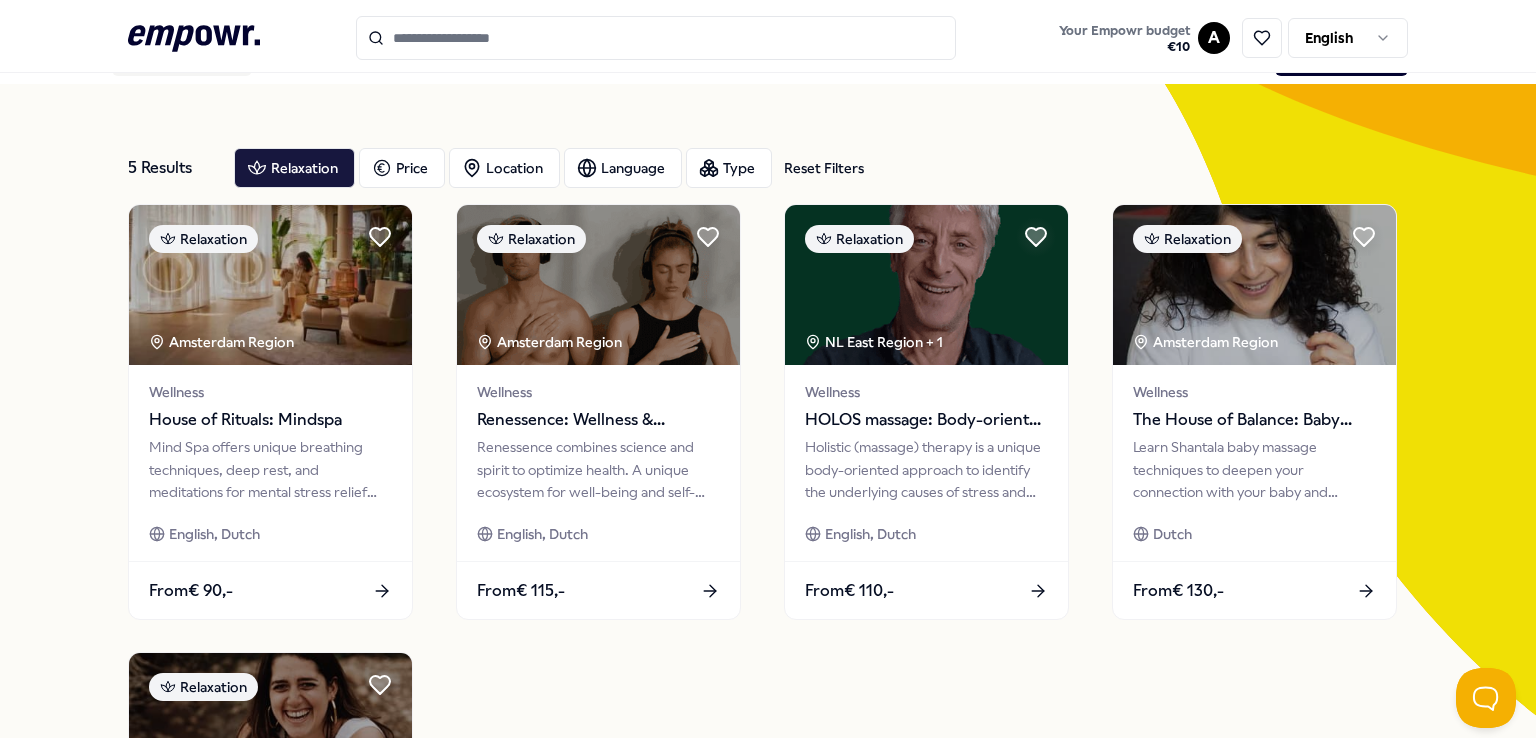 scroll, scrollTop: 0, scrollLeft: 0, axis: both 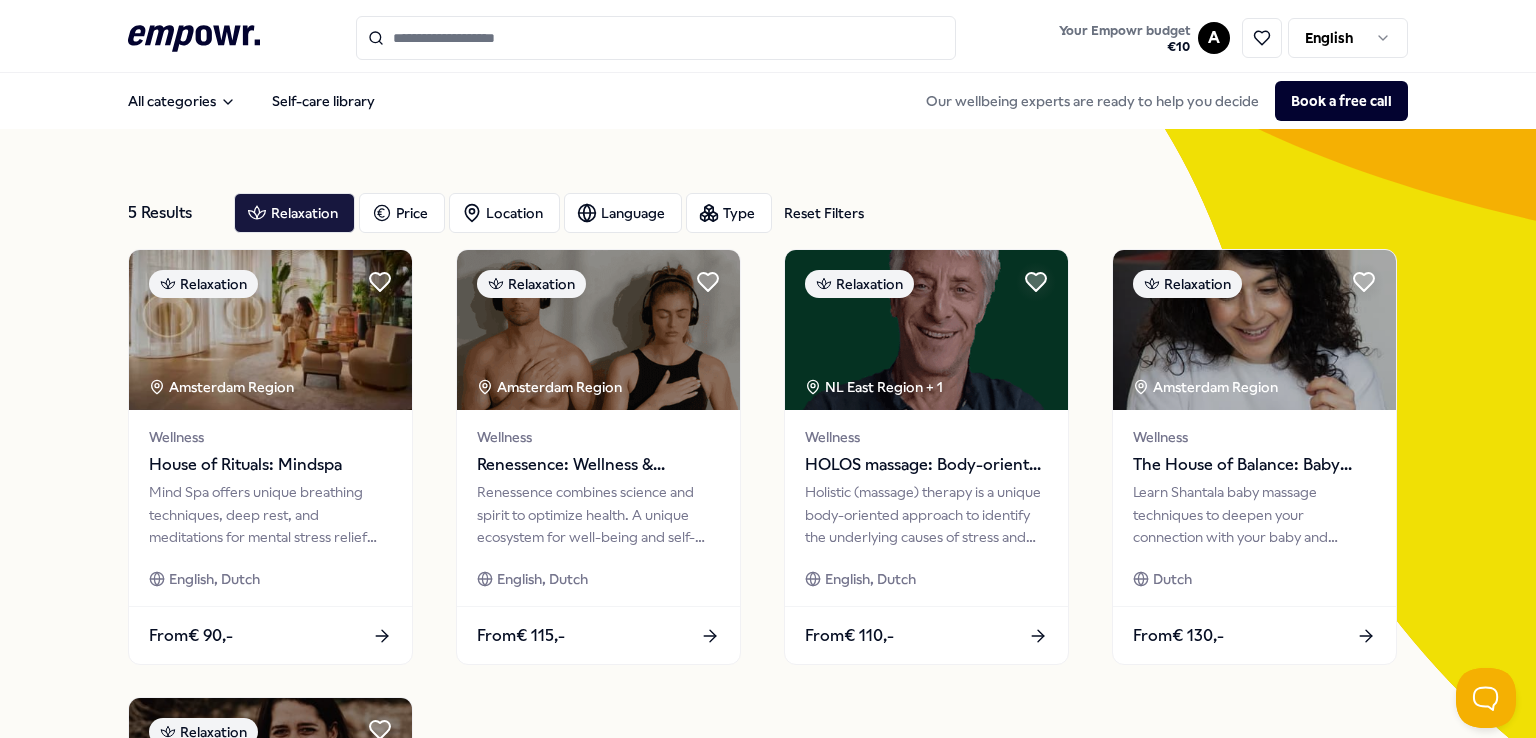 click at bounding box center [656, 38] 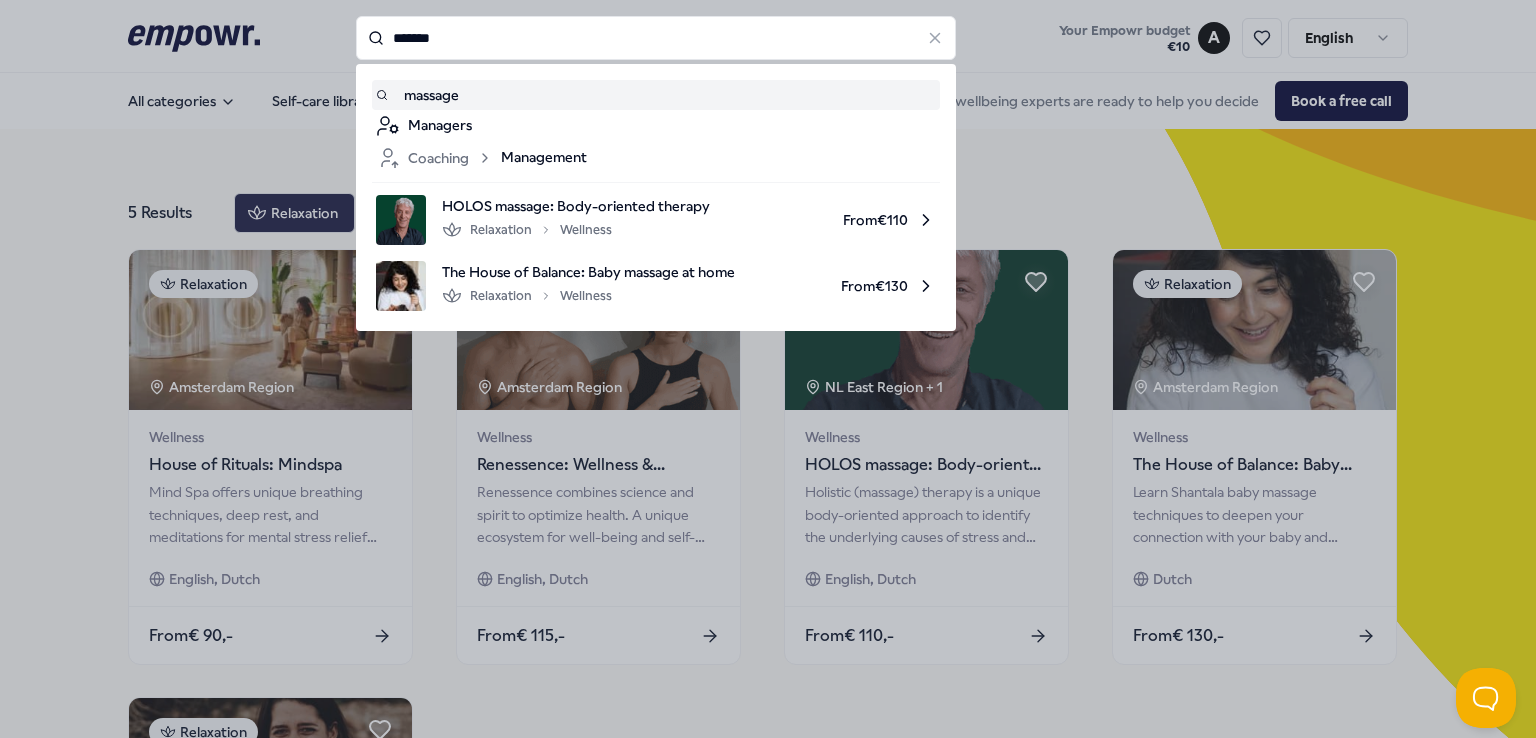 type on "*******" 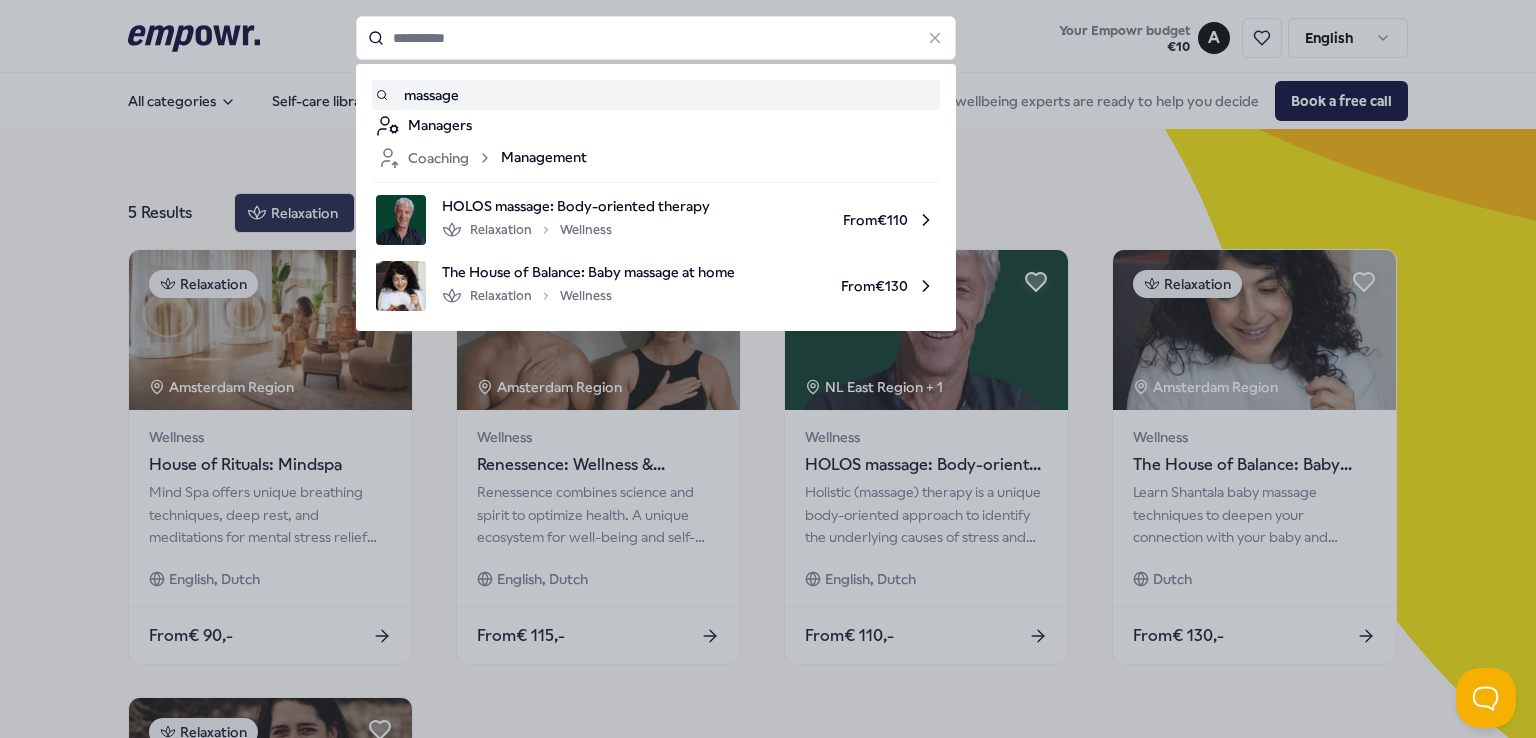type on "*******" 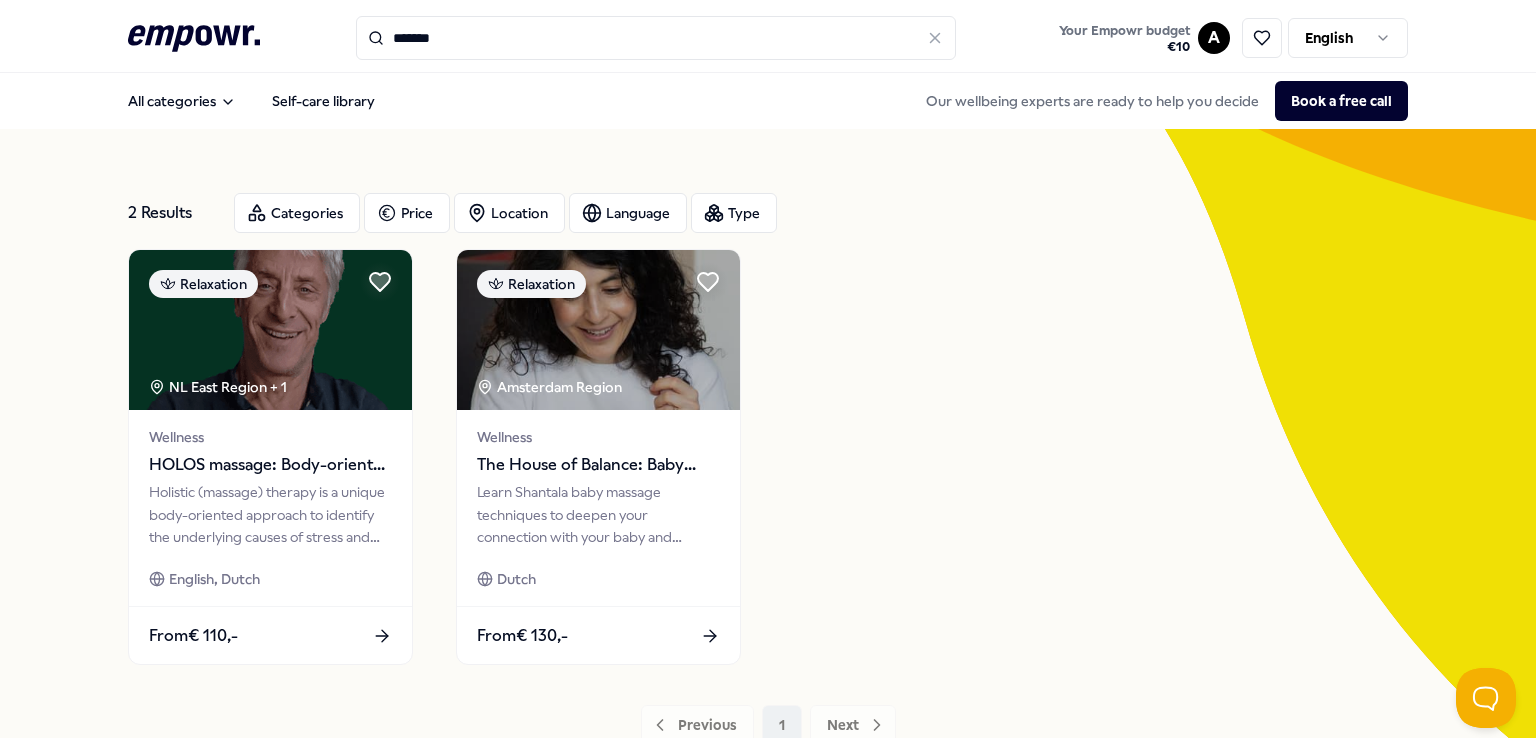 click 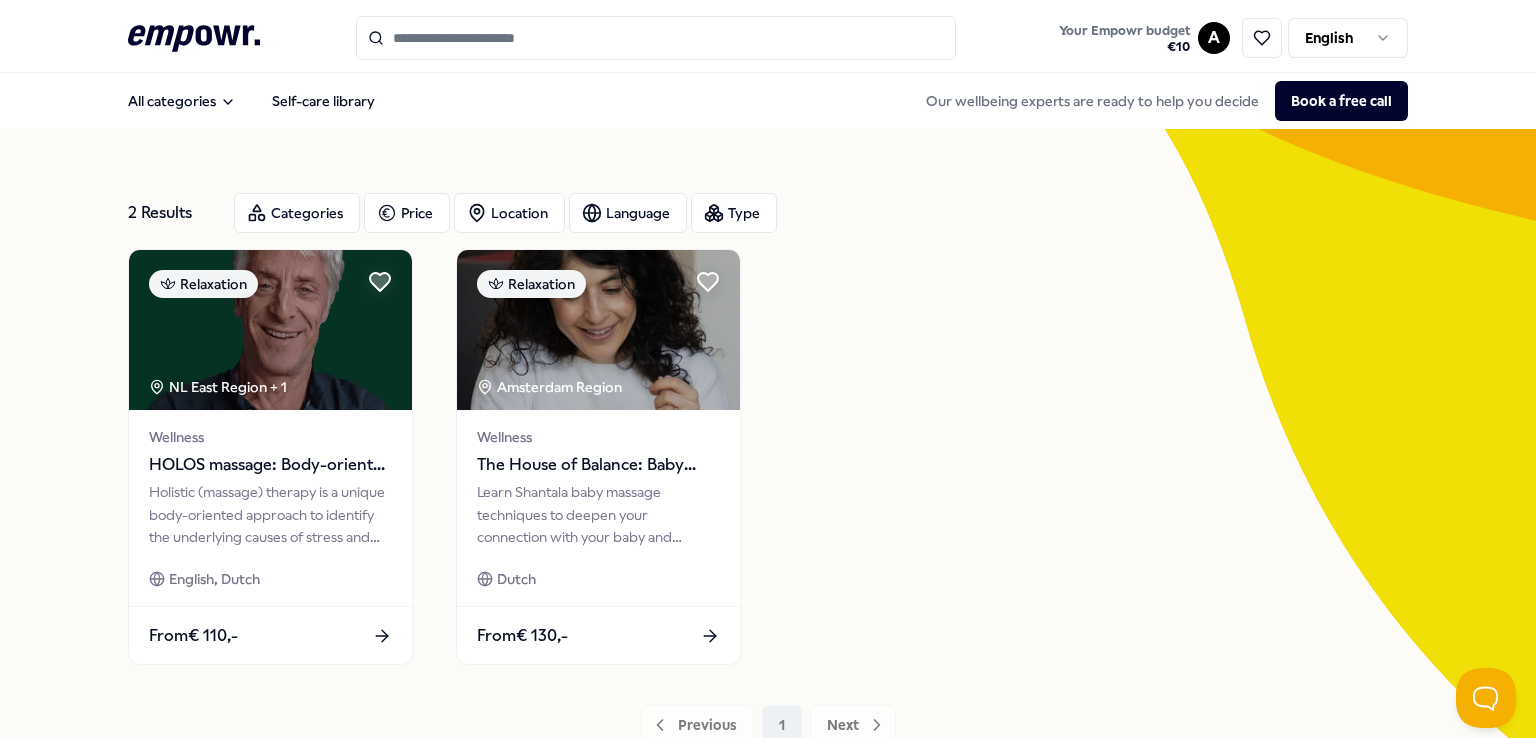 click on ".empowr-logo_svg__cls-1{fill:#03032f}" 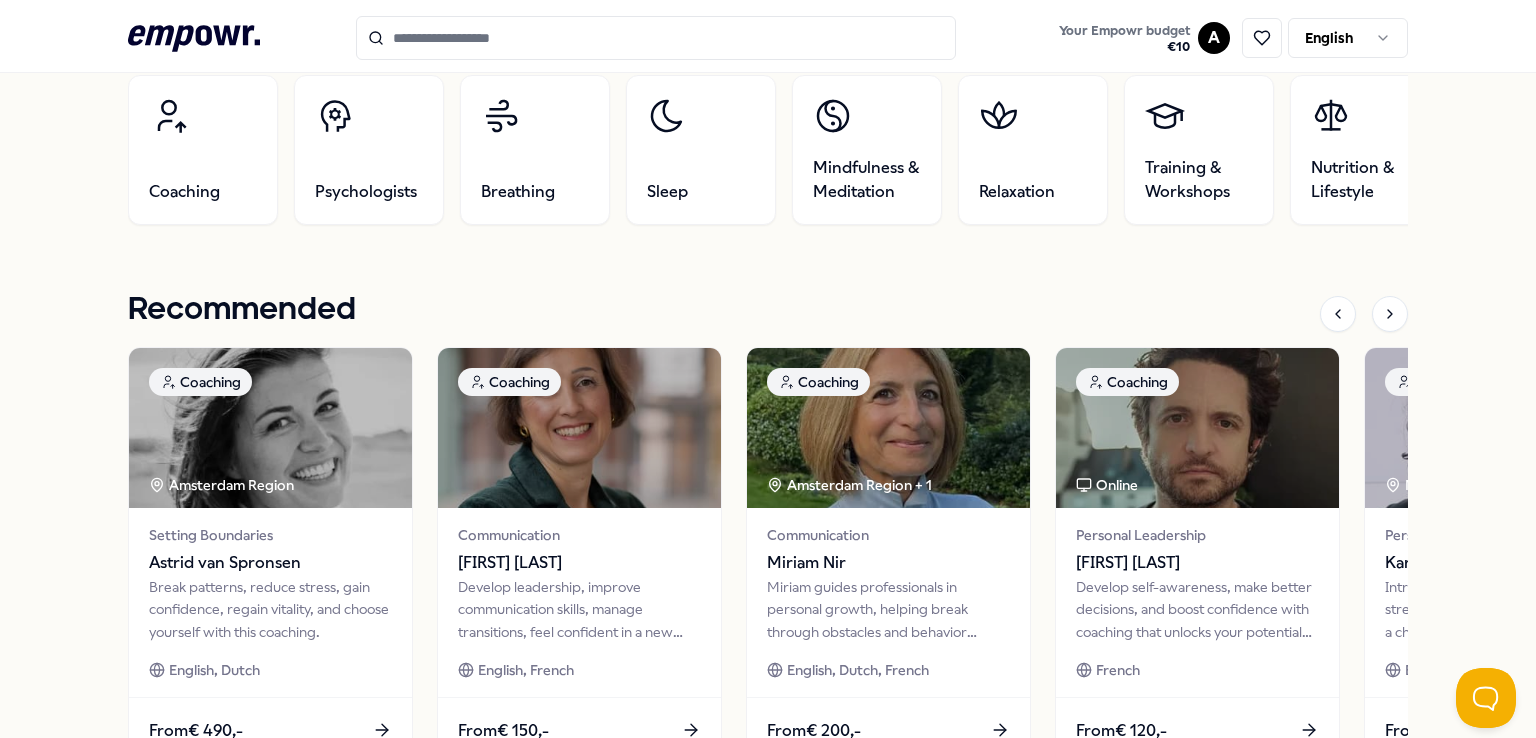scroll, scrollTop: 600, scrollLeft: 0, axis: vertical 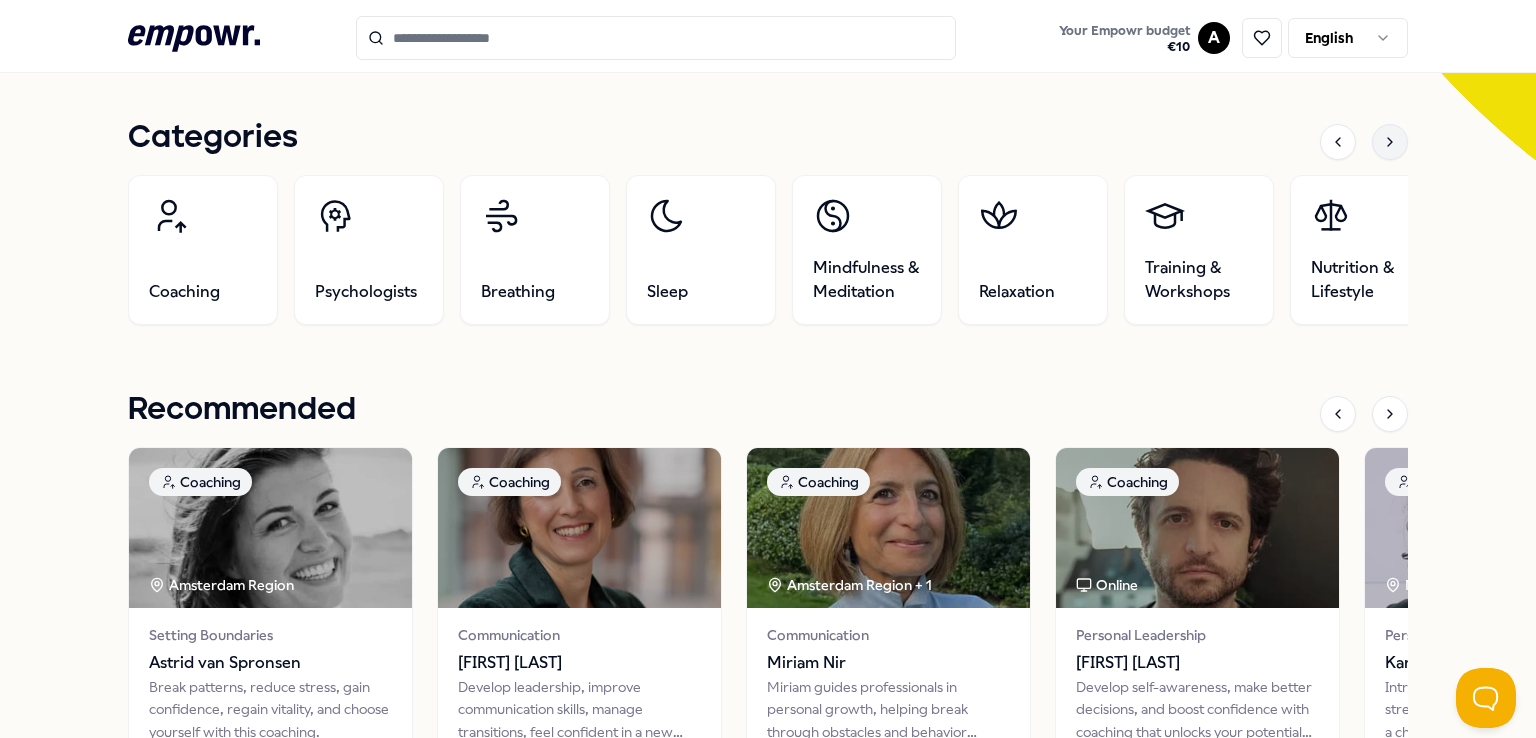 click at bounding box center [1390, 142] 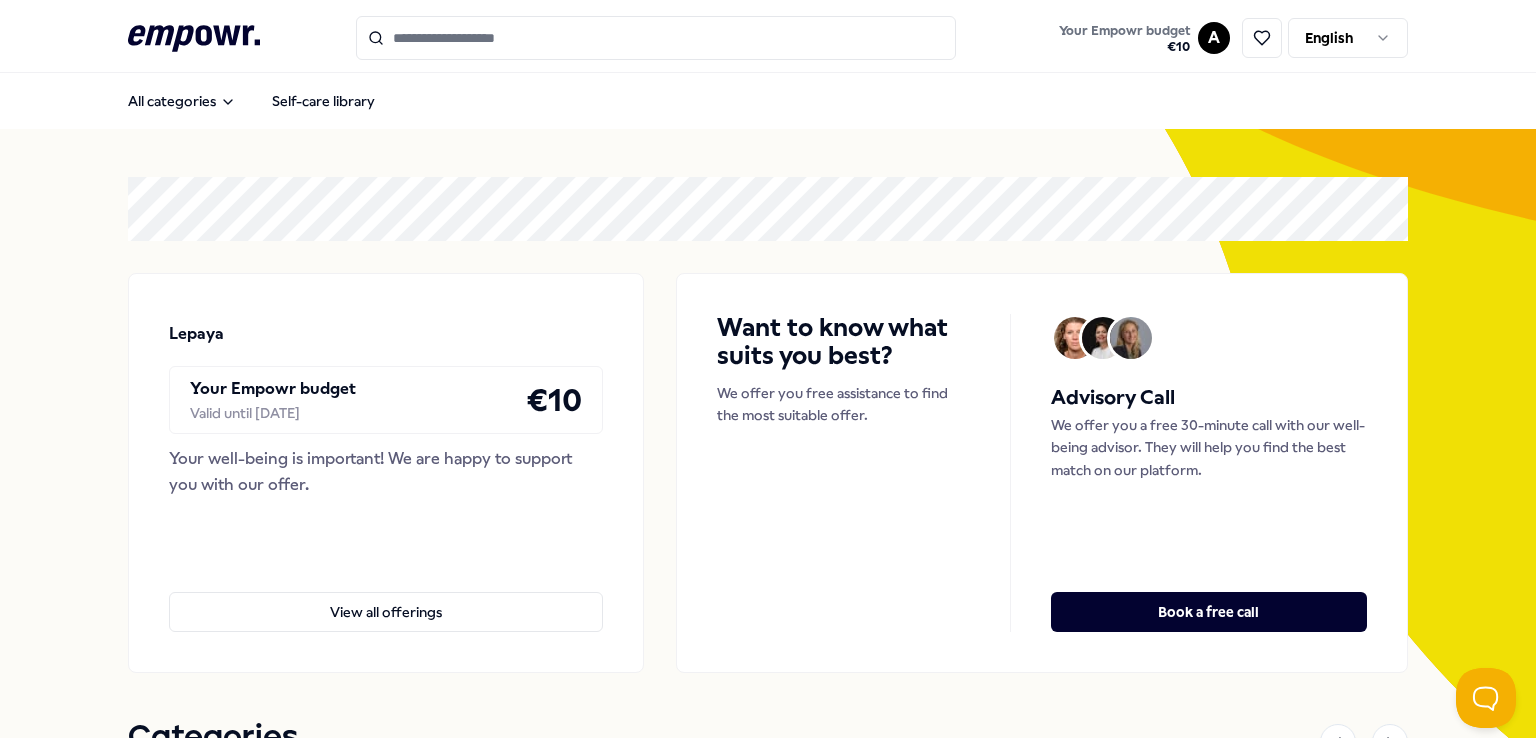 scroll, scrollTop: 100, scrollLeft: 0, axis: vertical 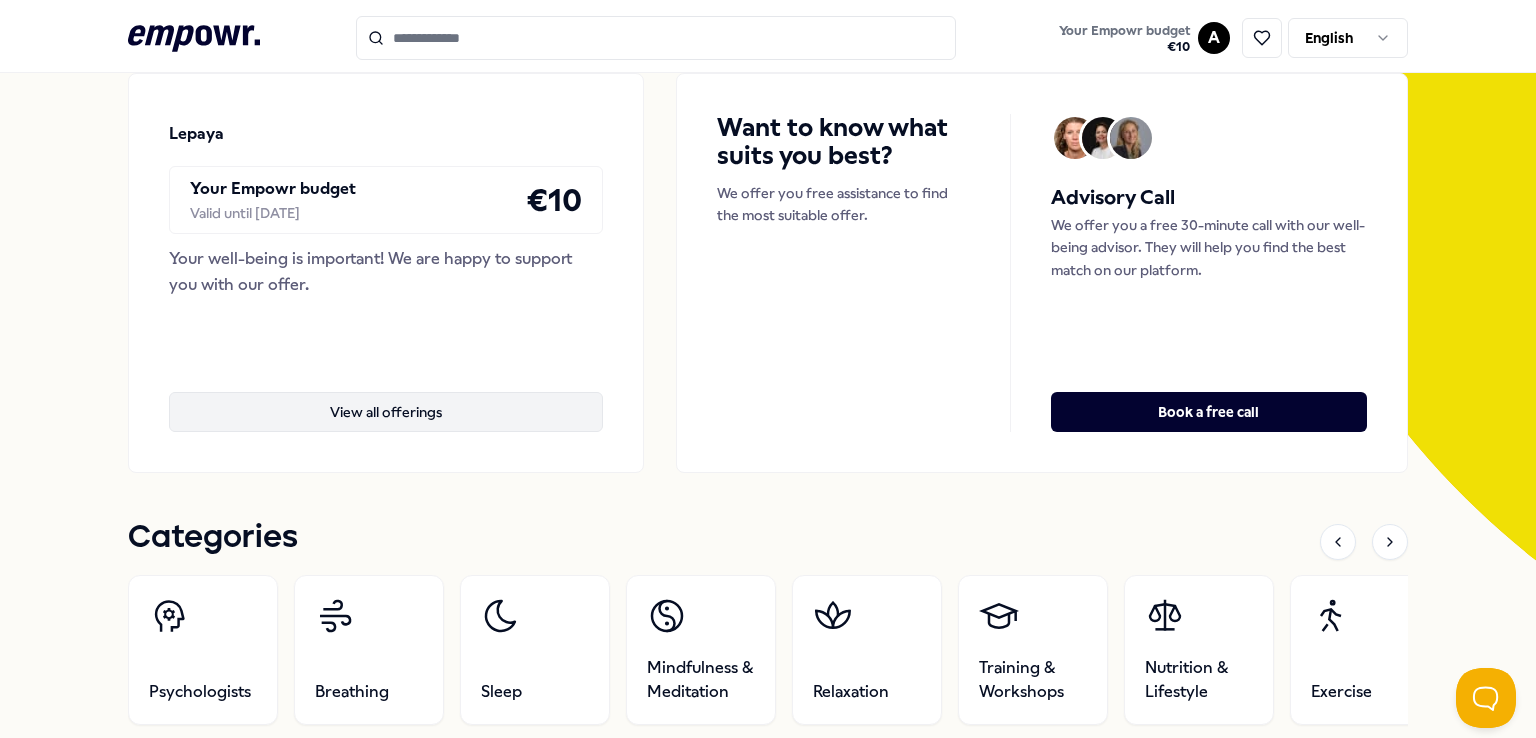 click on "View all offerings" at bounding box center [386, 412] 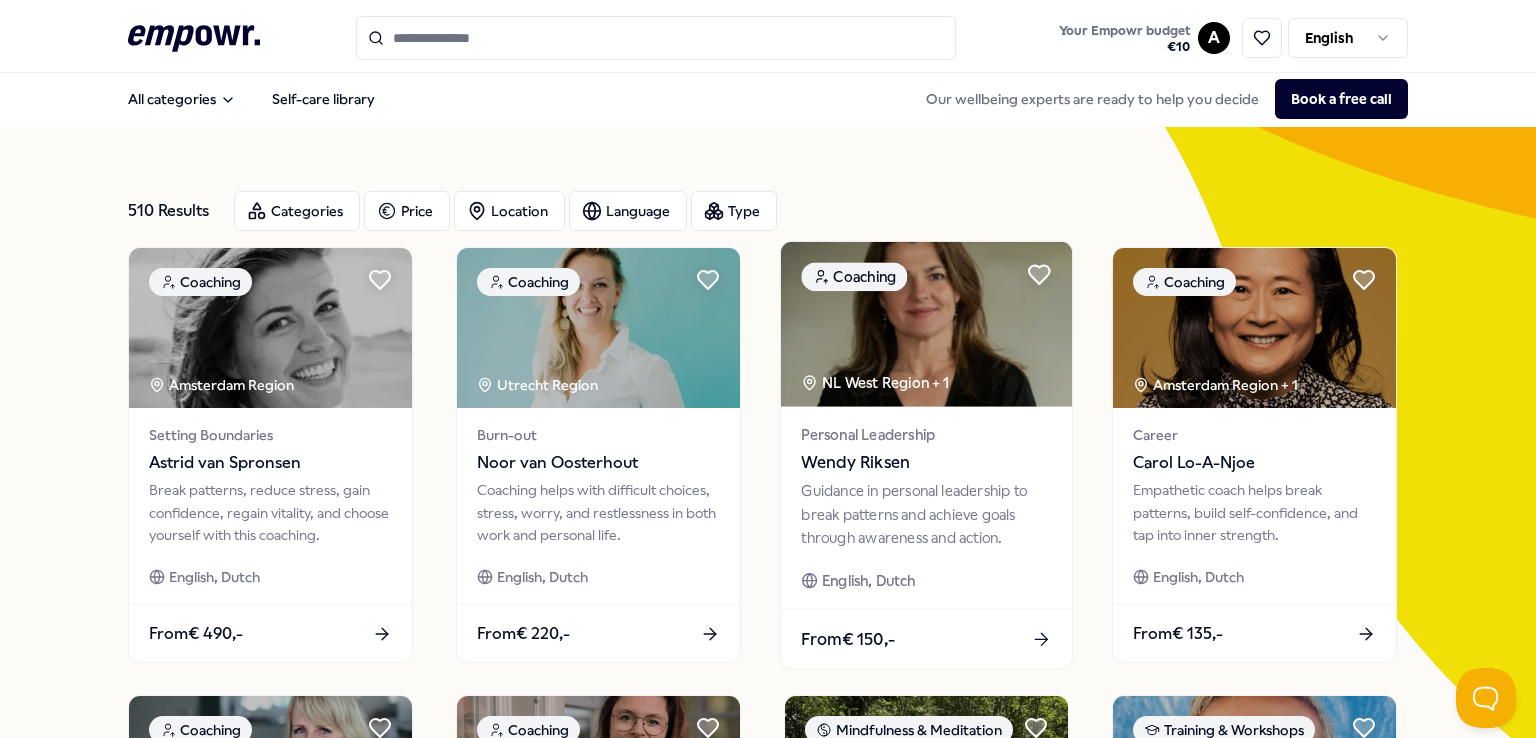 scroll, scrollTop: 0, scrollLeft: 0, axis: both 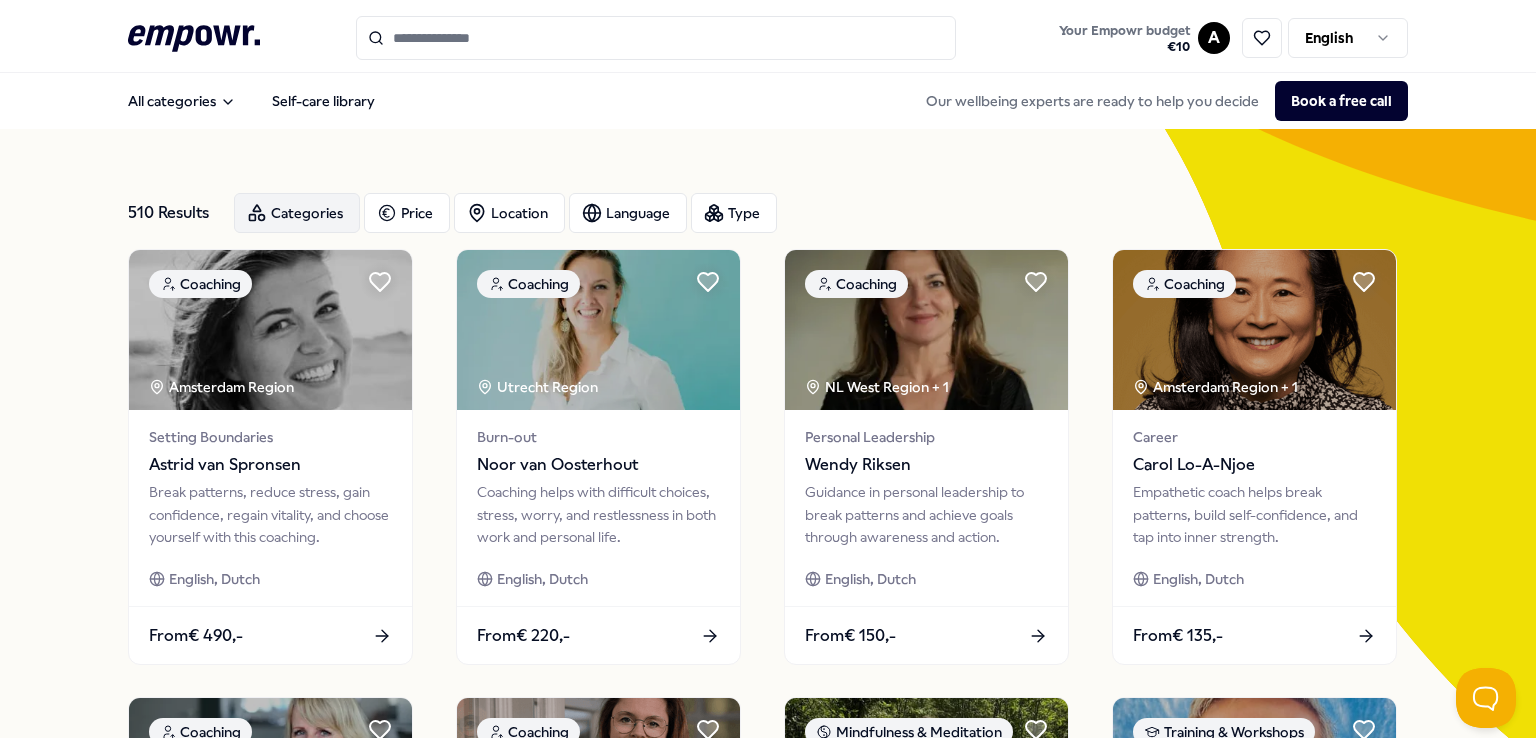 click on "Categories" at bounding box center [297, 213] 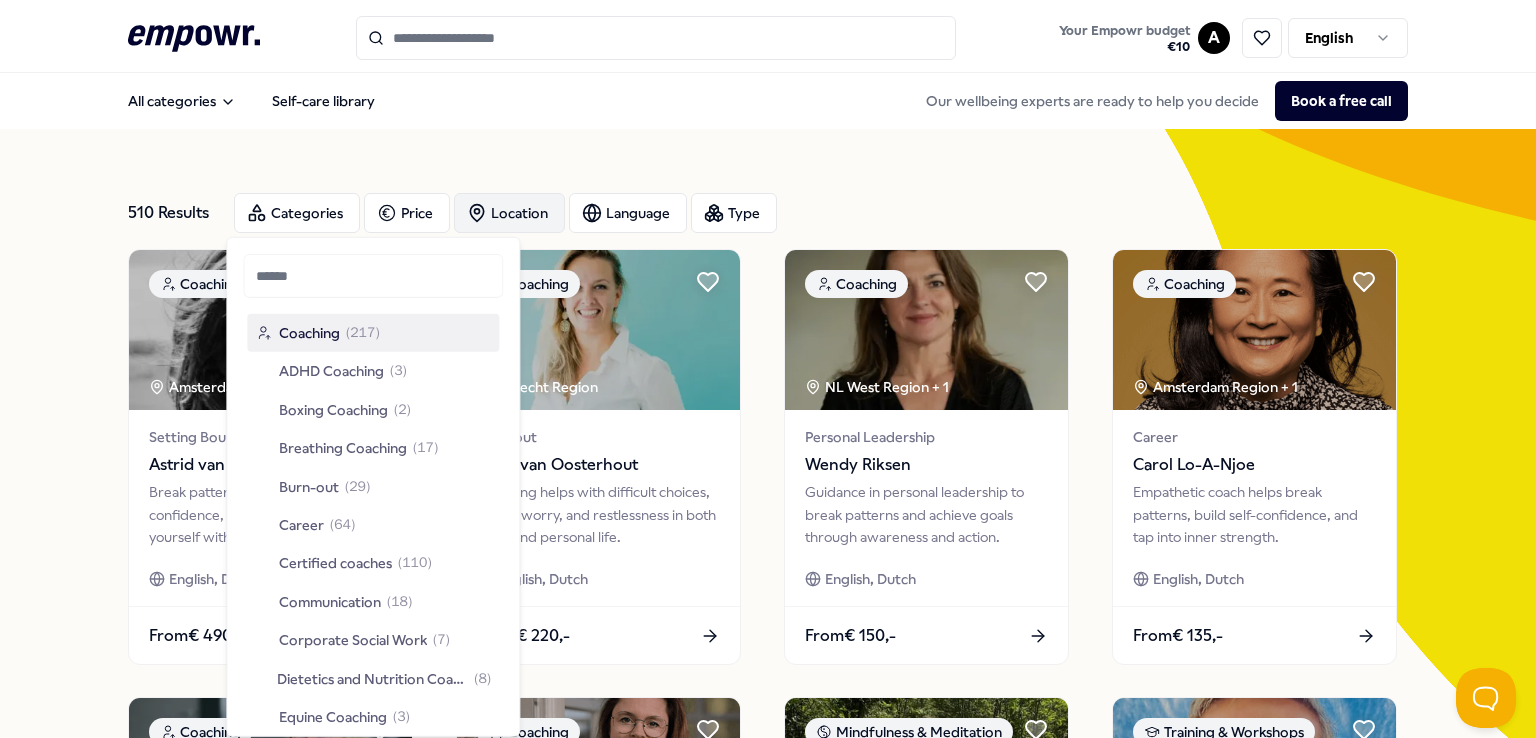 click on "Location" at bounding box center (509, 213) 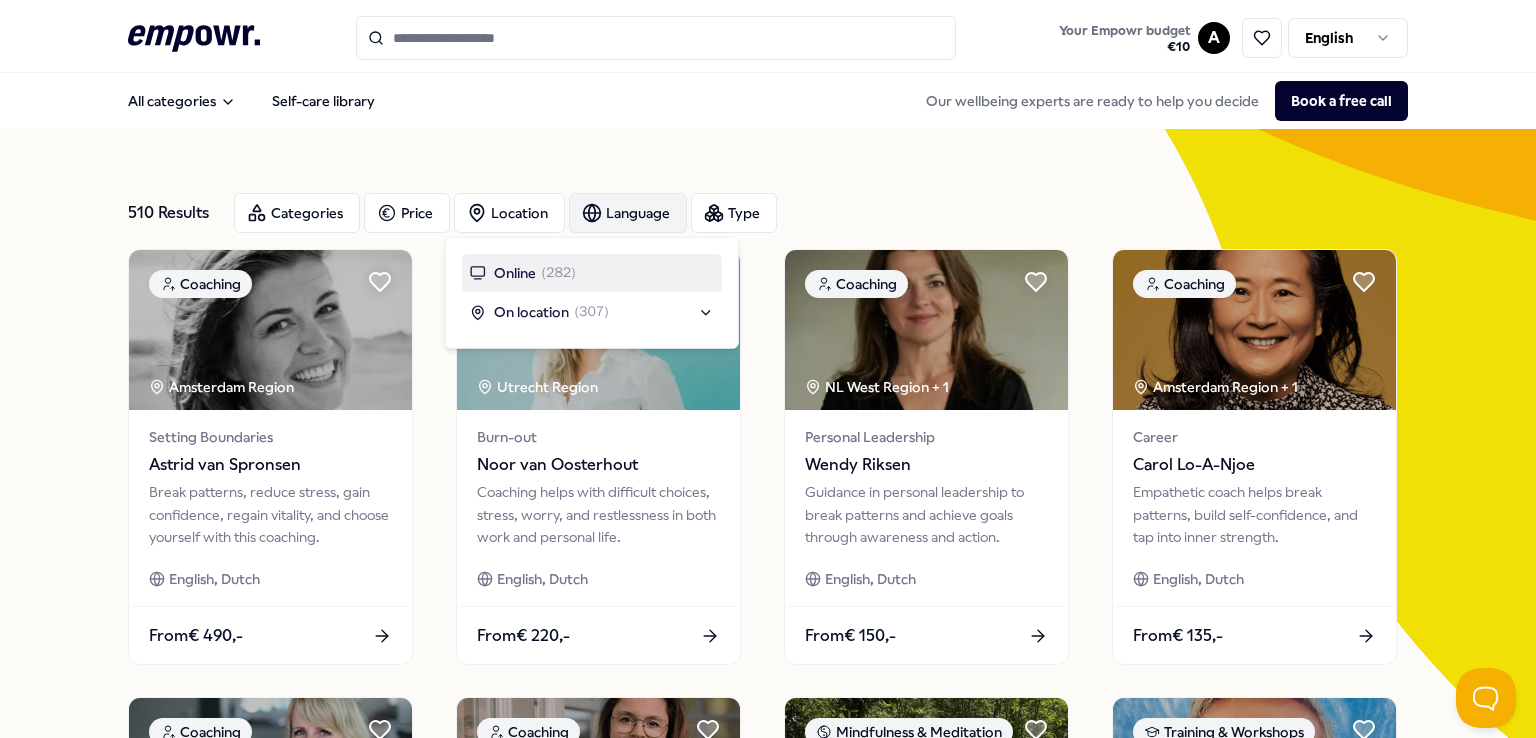 click on "Language" at bounding box center (628, 213) 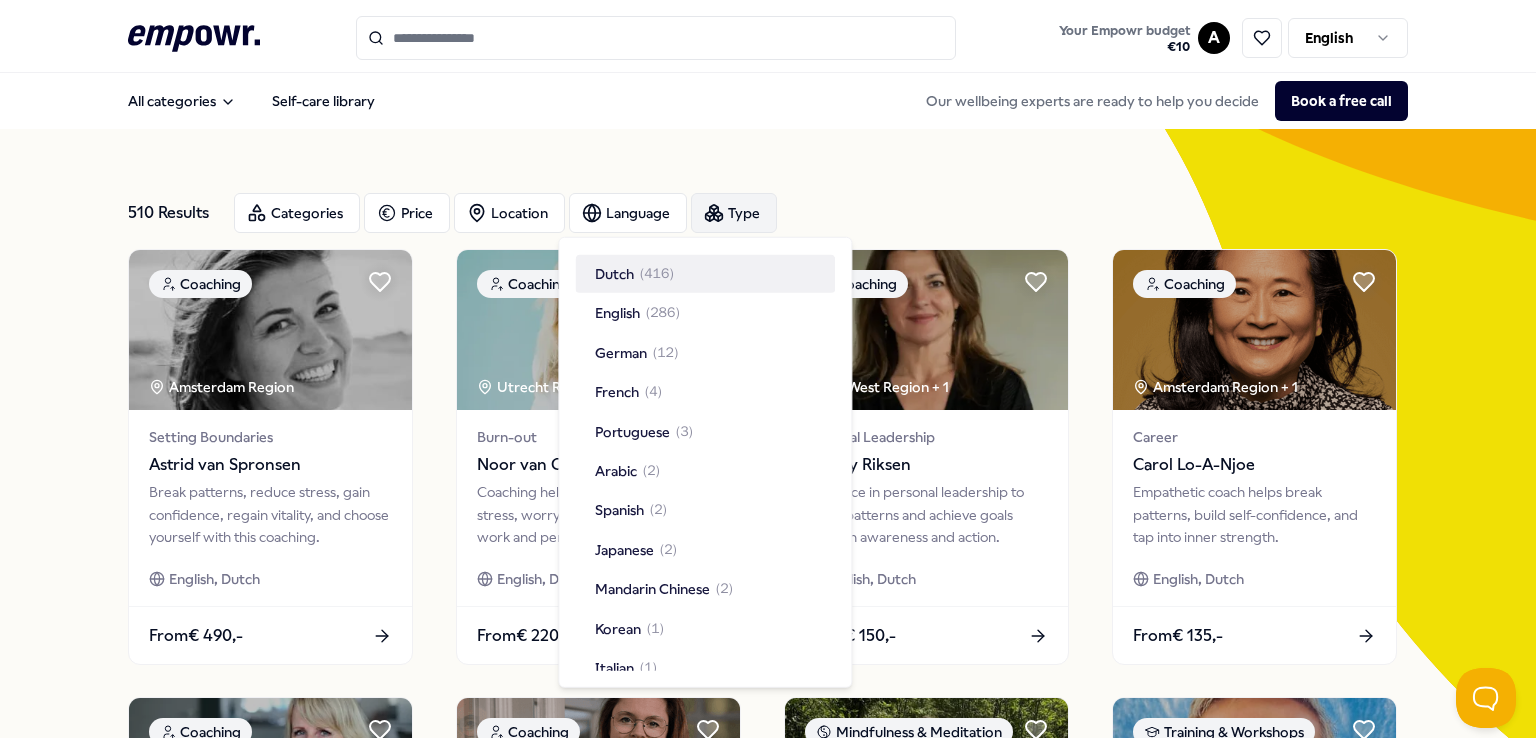 click on "Type" at bounding box center (734, 213) 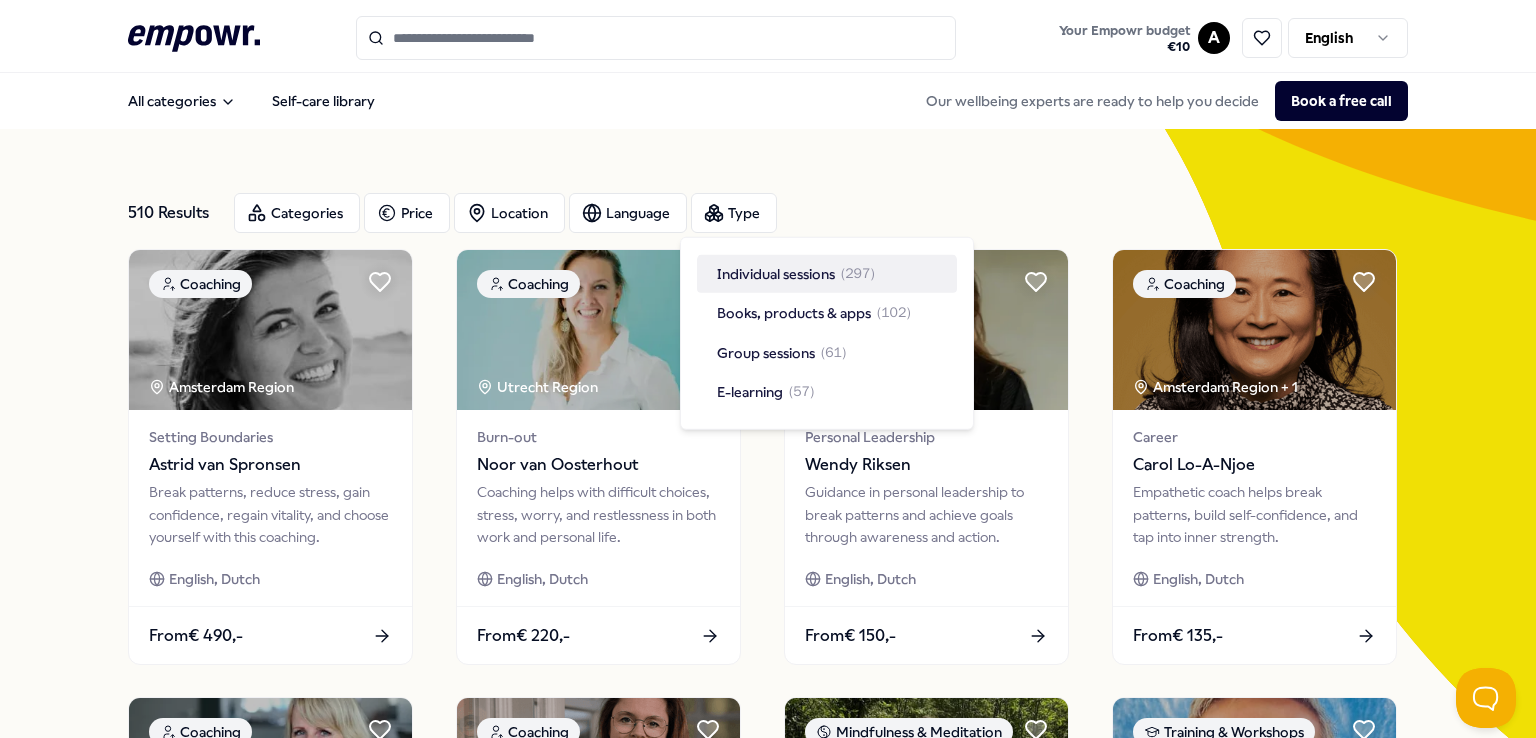 click on "510 Results" at bounding box center (173, 213) 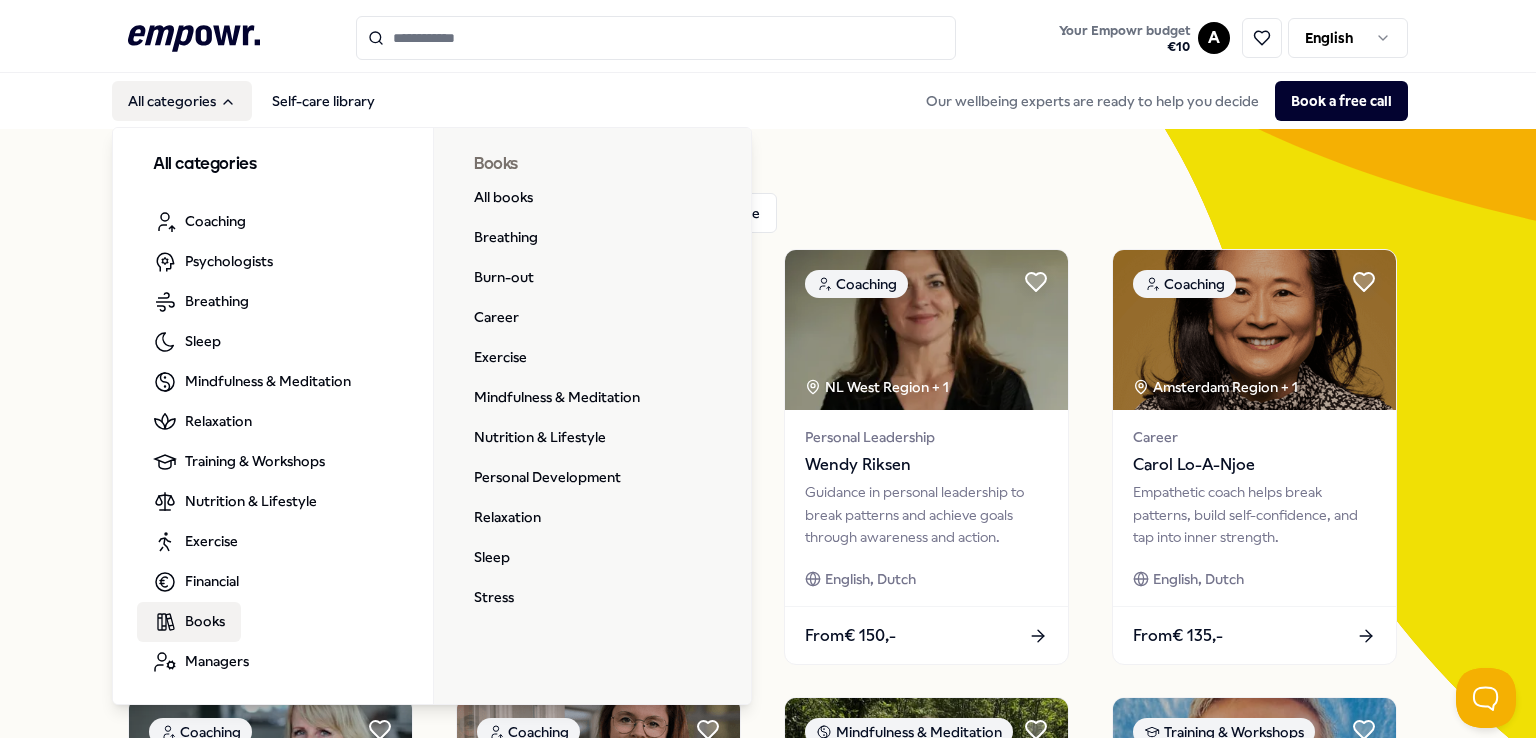 click on "Books" at bounding box center (205, 621) 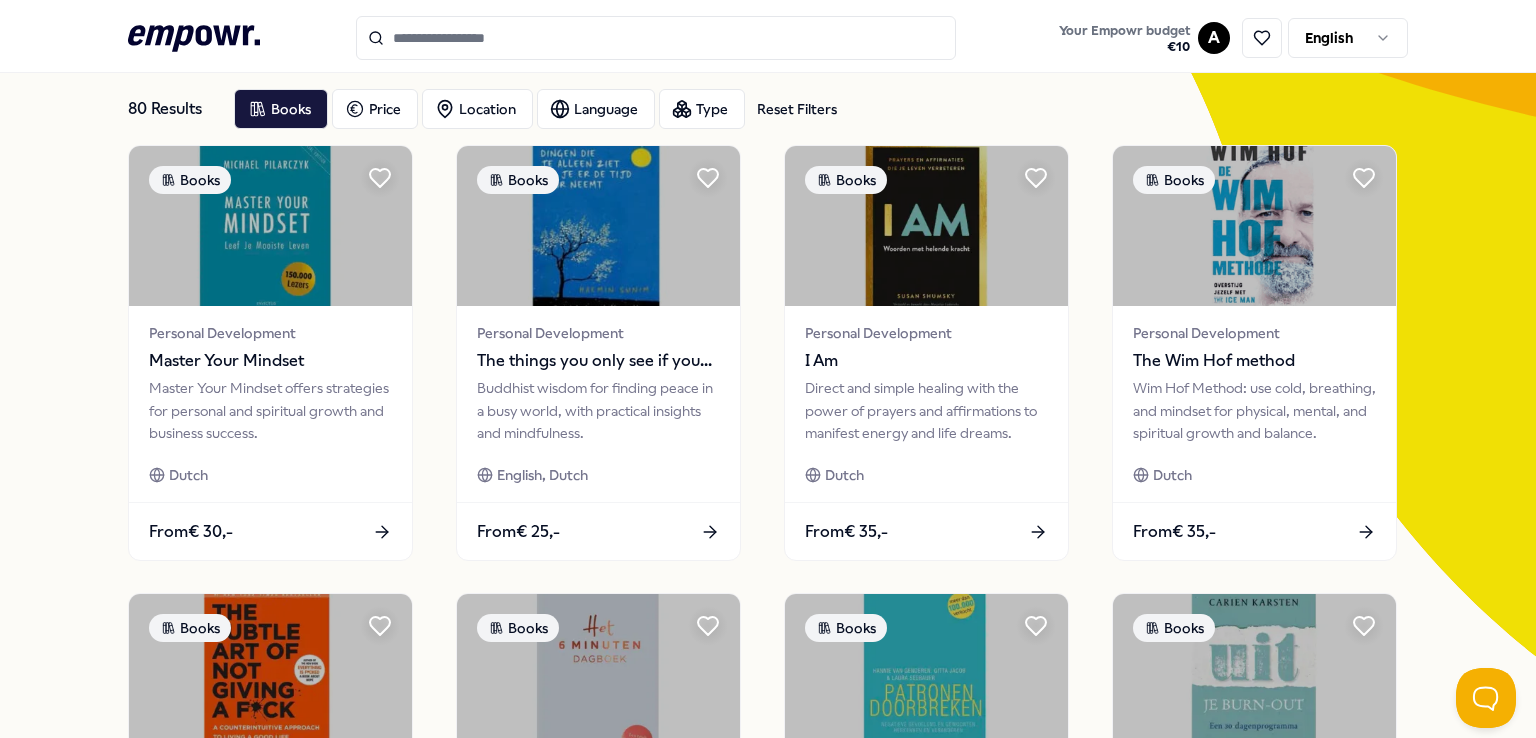 scroll, scrollTop: 0, scrollLeft: 0, axis: both 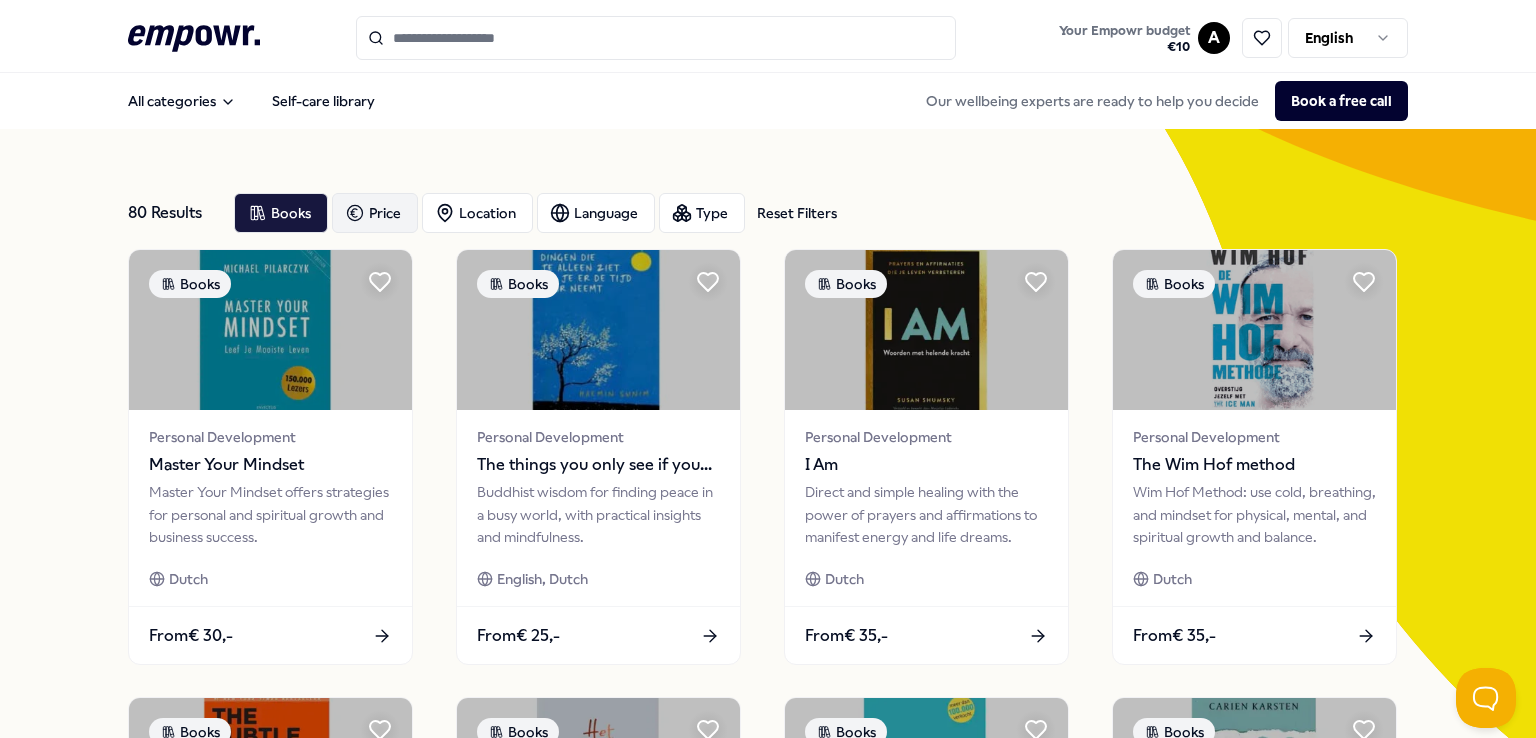 click 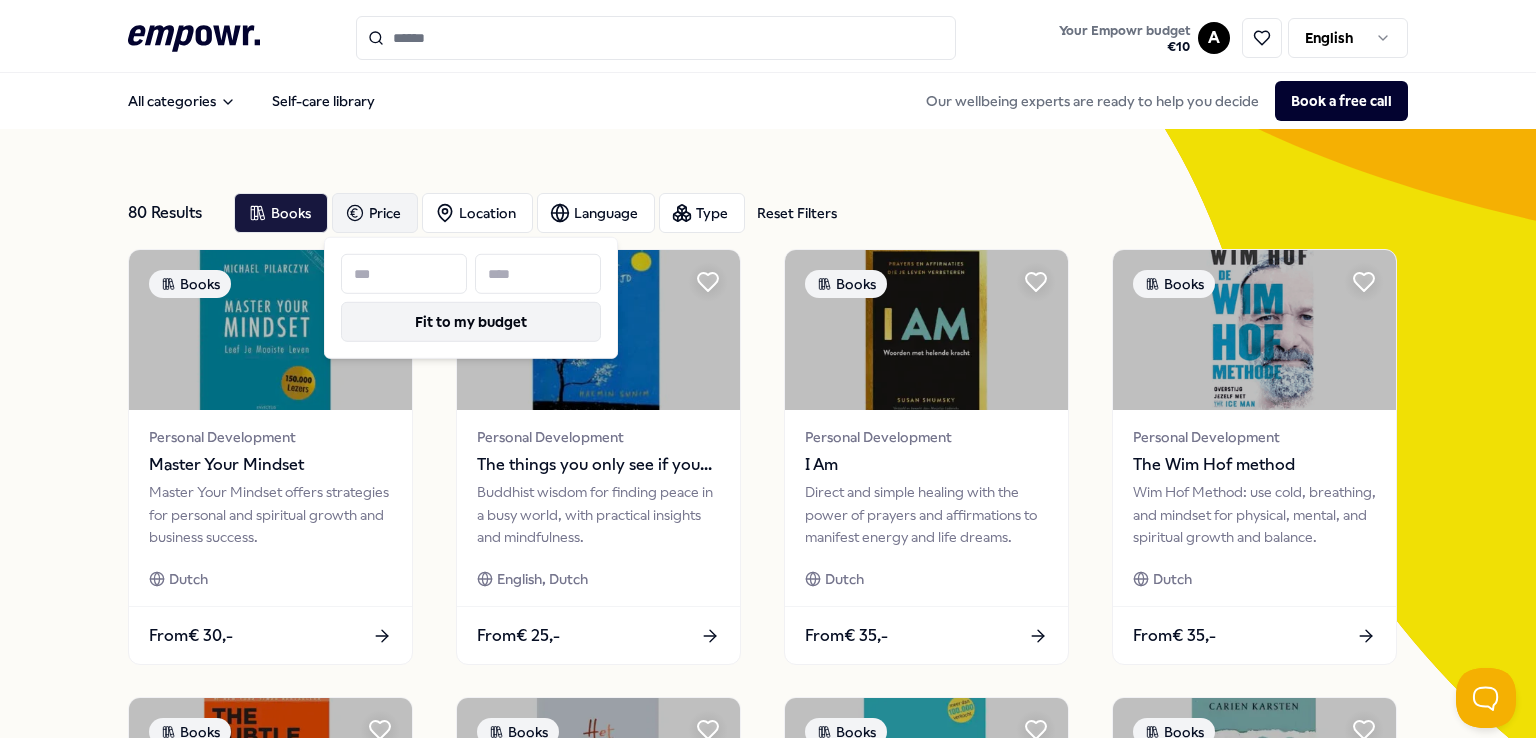 click on "Fit to my budget" at bounding box center [471, 322] 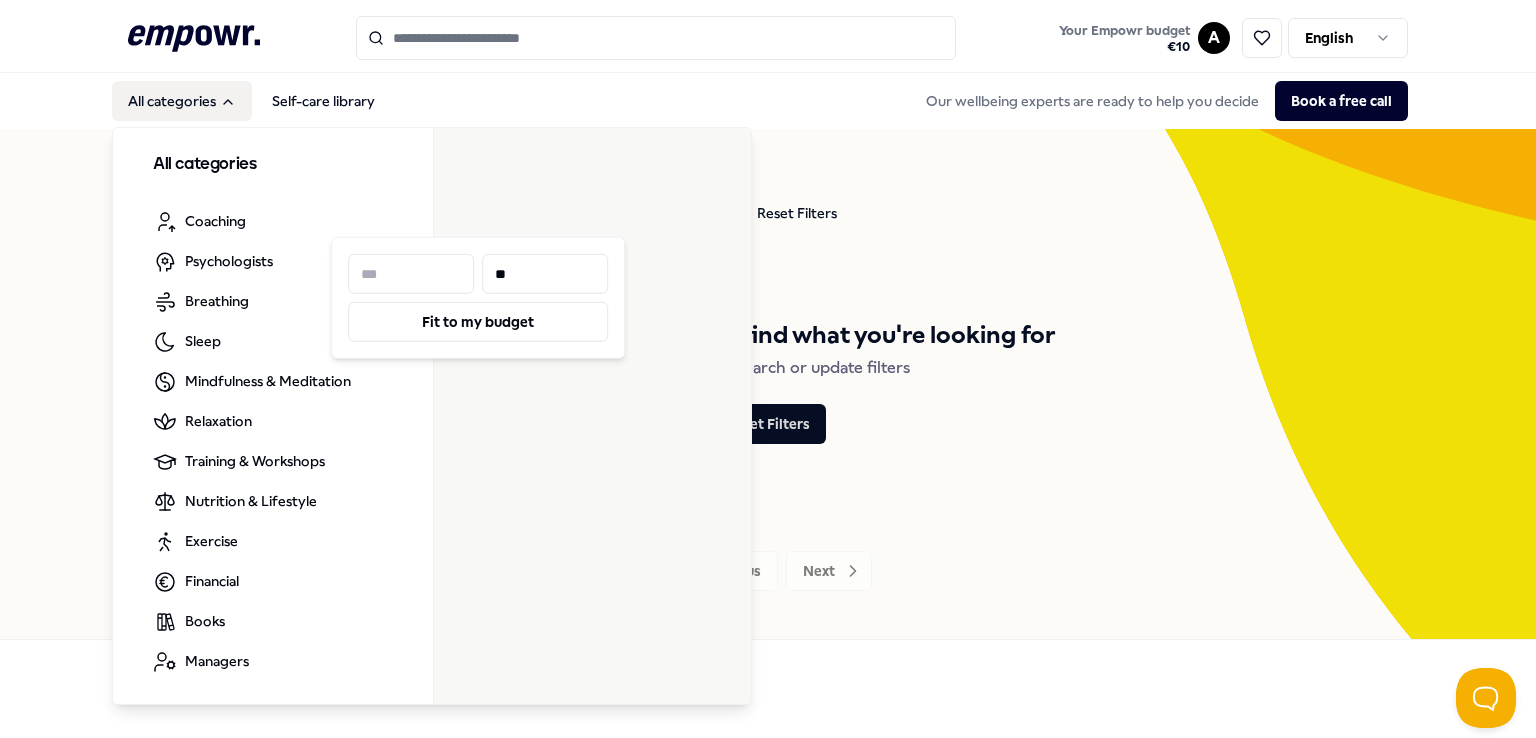 click on "All categories" at bounding box center [182, 101] 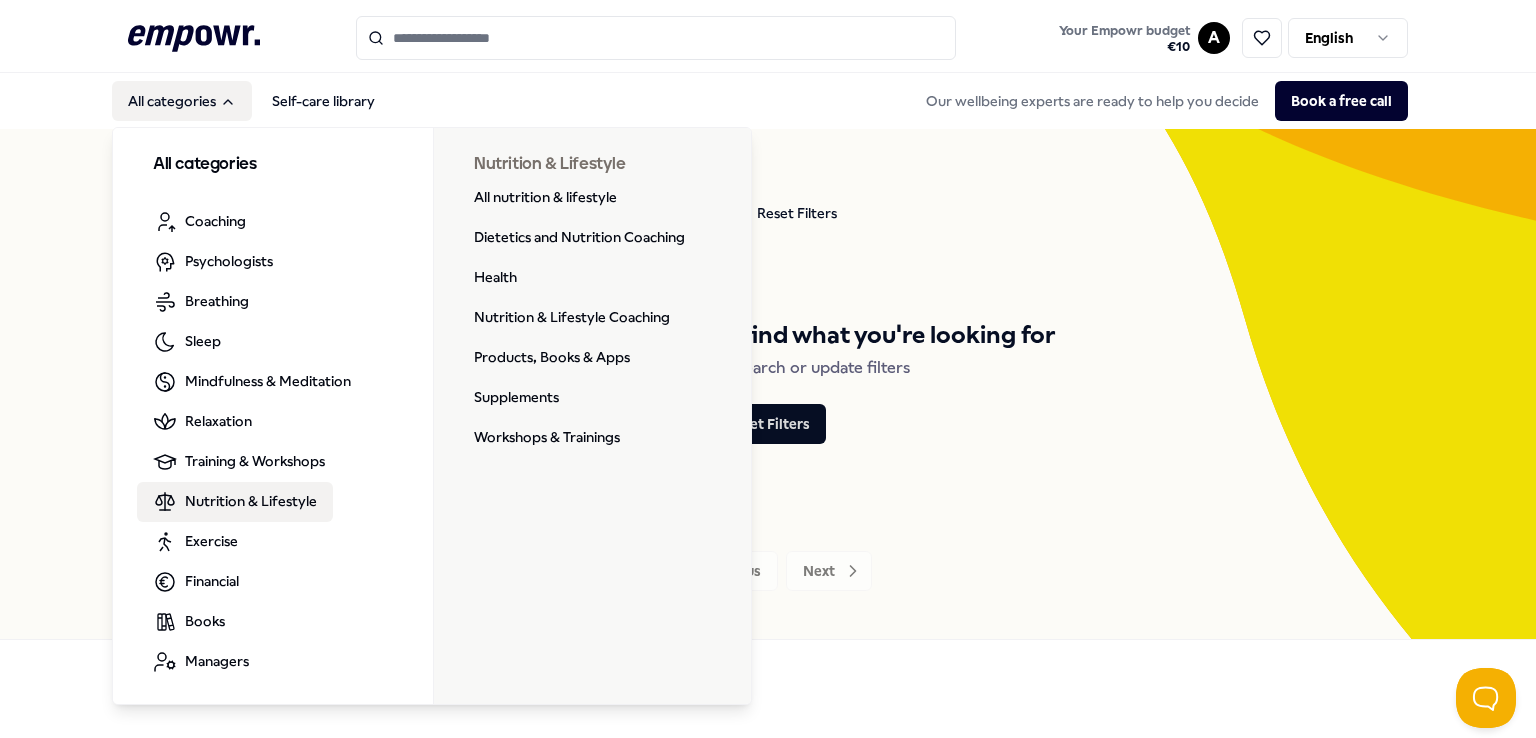click on "Nutrition & Lifestyle" at bounding box center [235, 502] 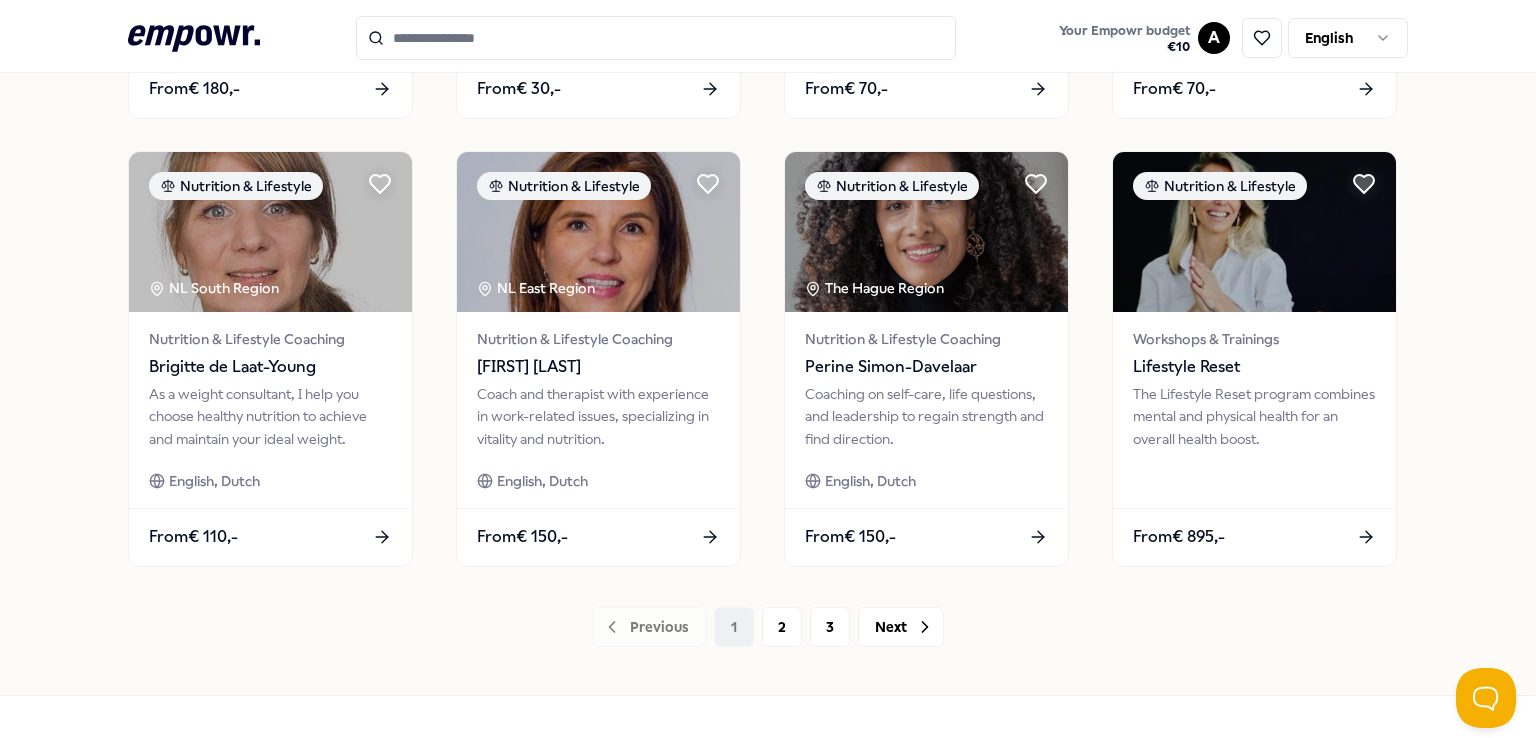 scroll, scrollTop: 1050, scrollLeft: 0, axis: vertical 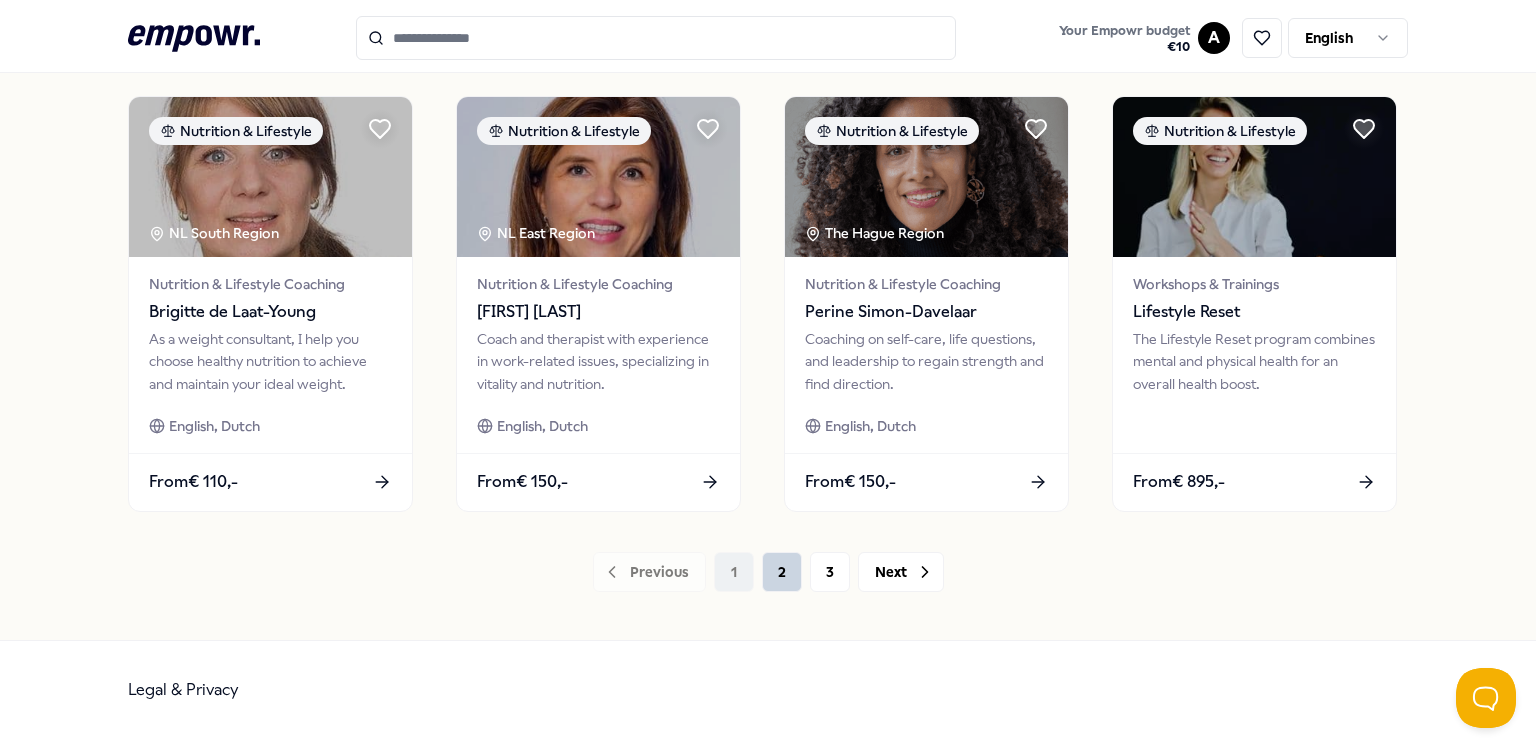 click on "2" at bounding box center [782, 572] 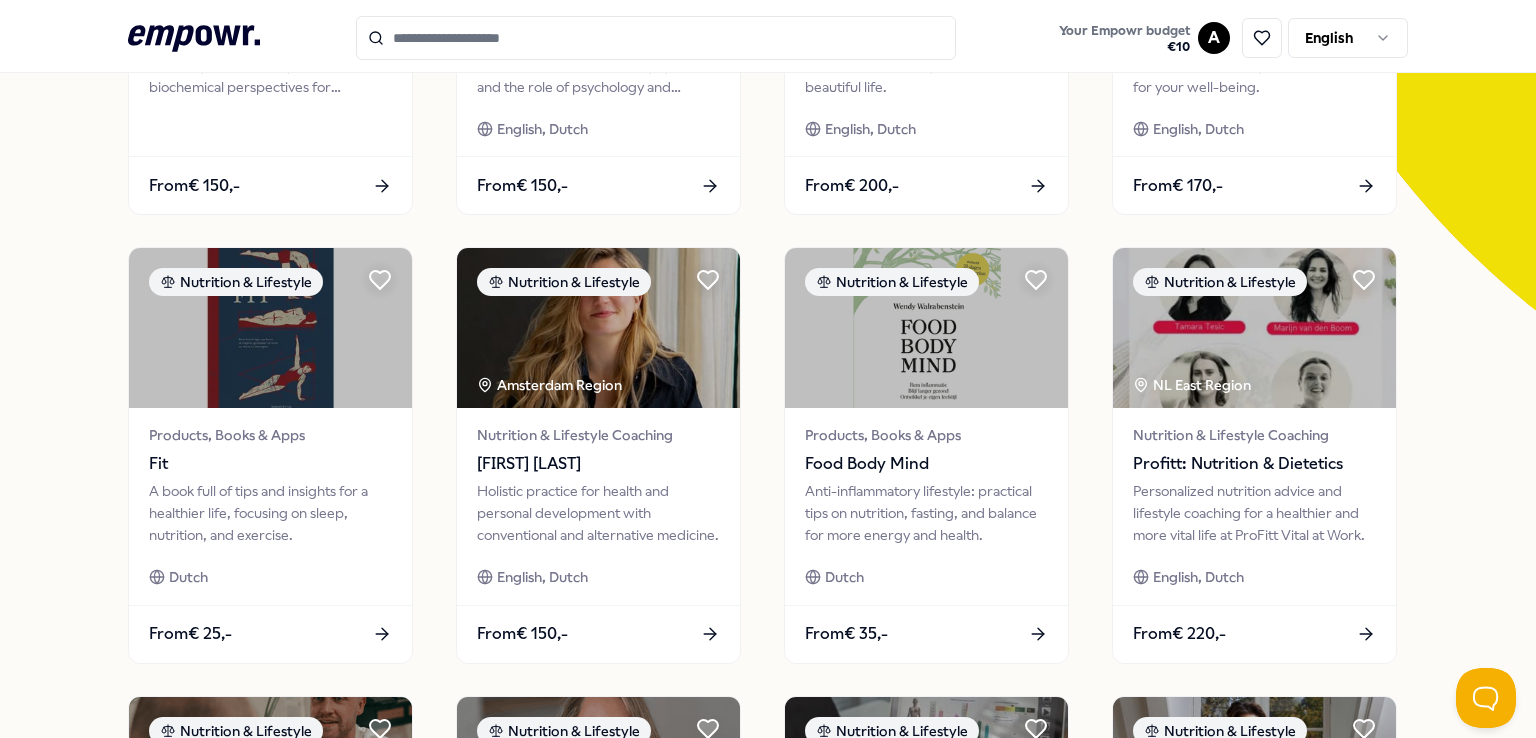 scroll, scrollTop: 0, scrollLeft: 0, axis: both 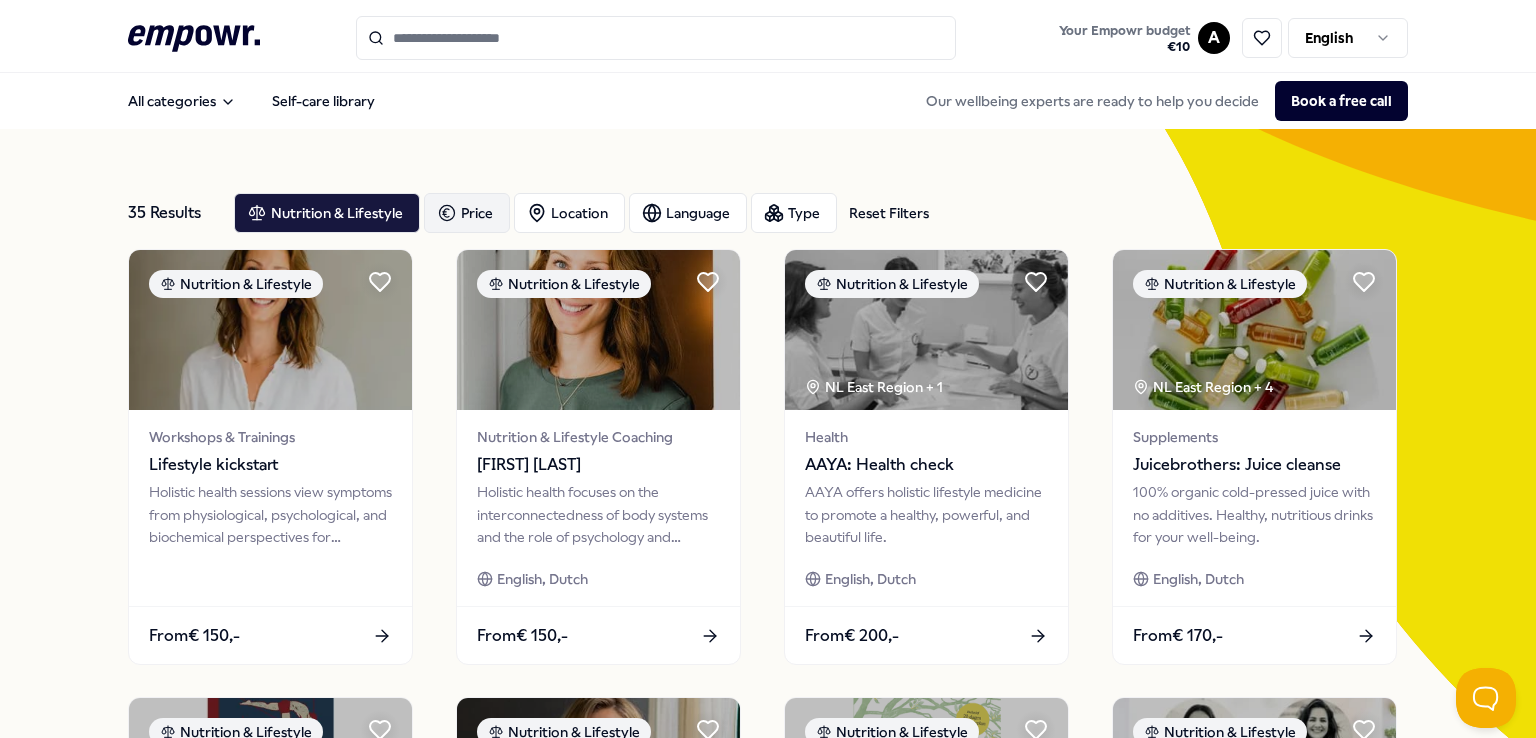 click on "Price" at bounding box center [467, 213] 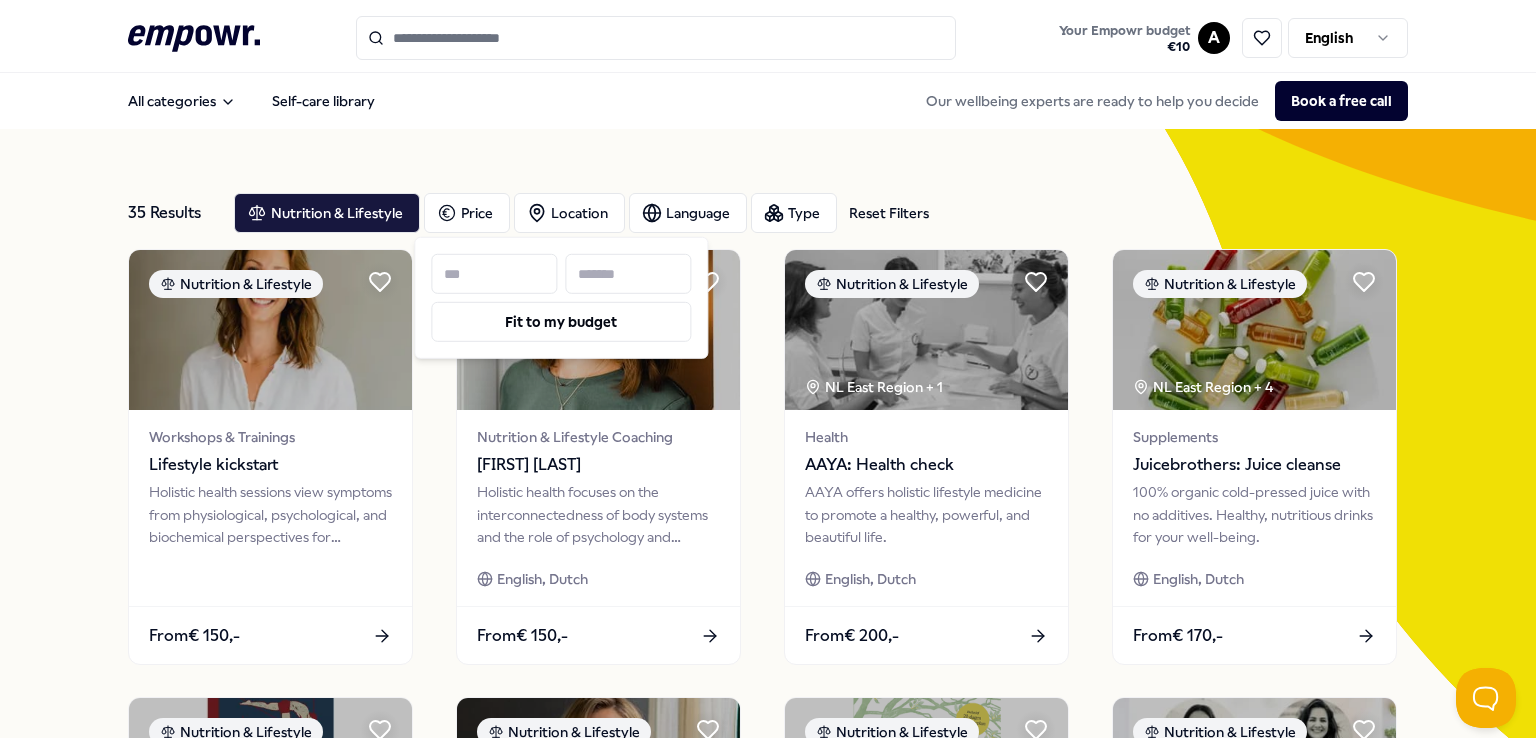 click at bounding box center (628, 274) 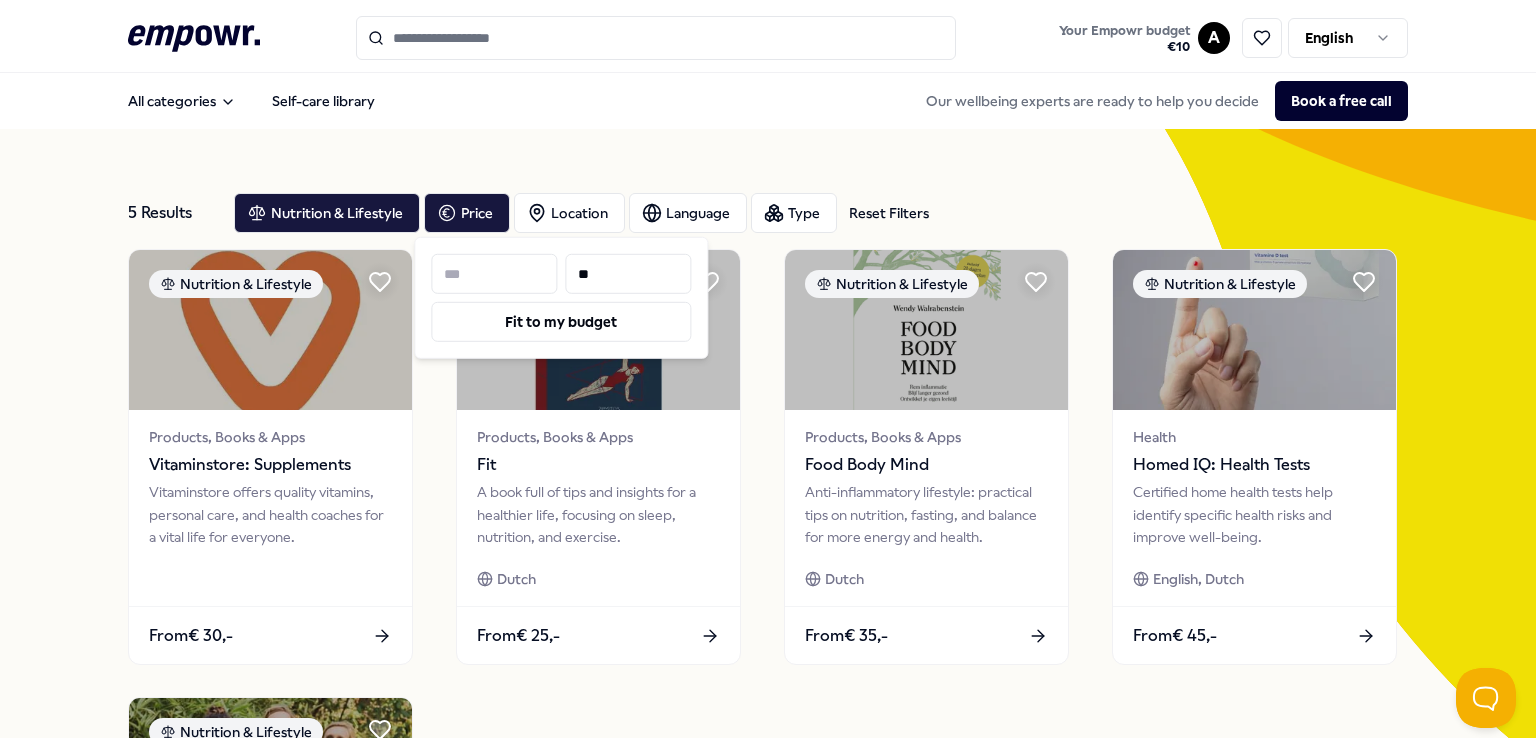 type on "**" 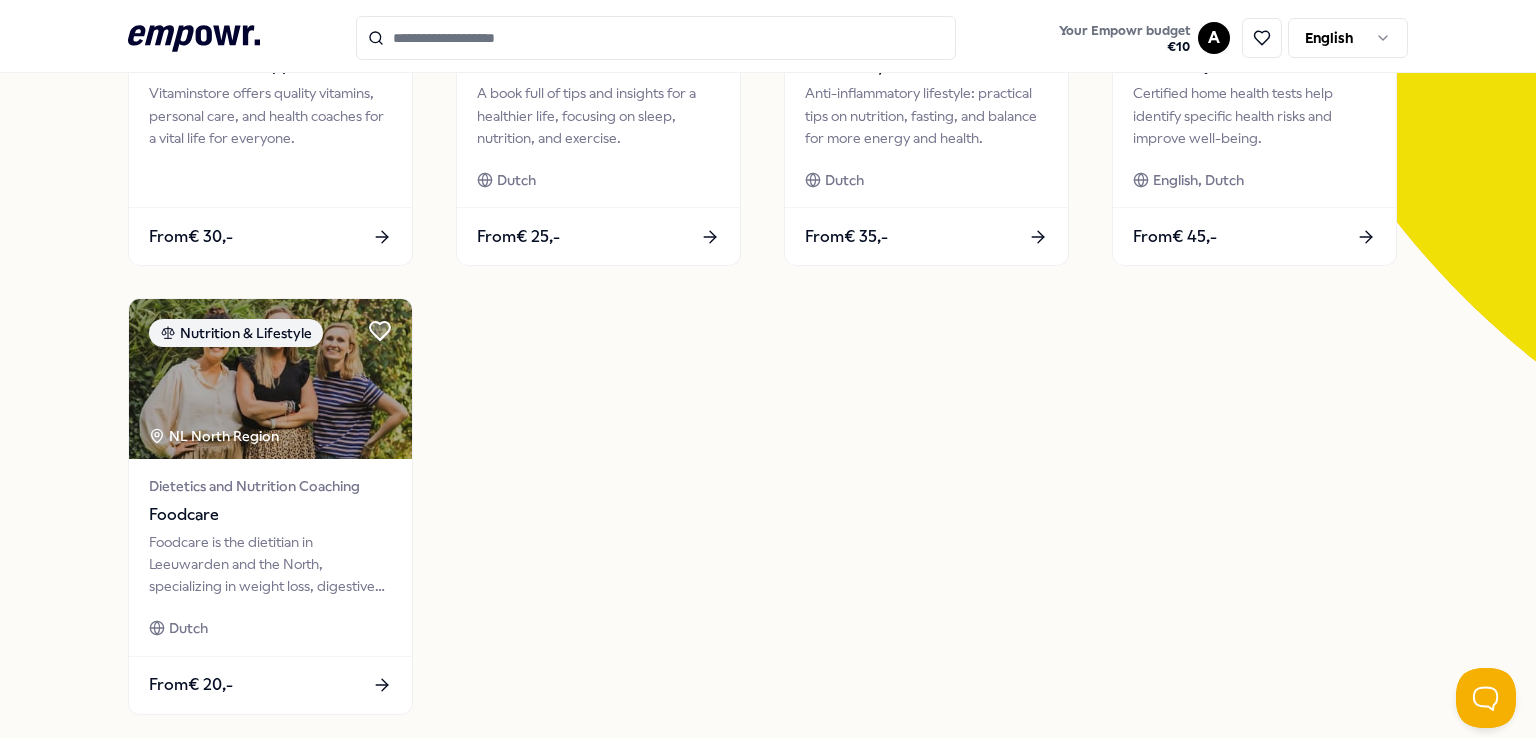 scroll, scrollTop: 400, scrollLeft: 0, axis: vertical 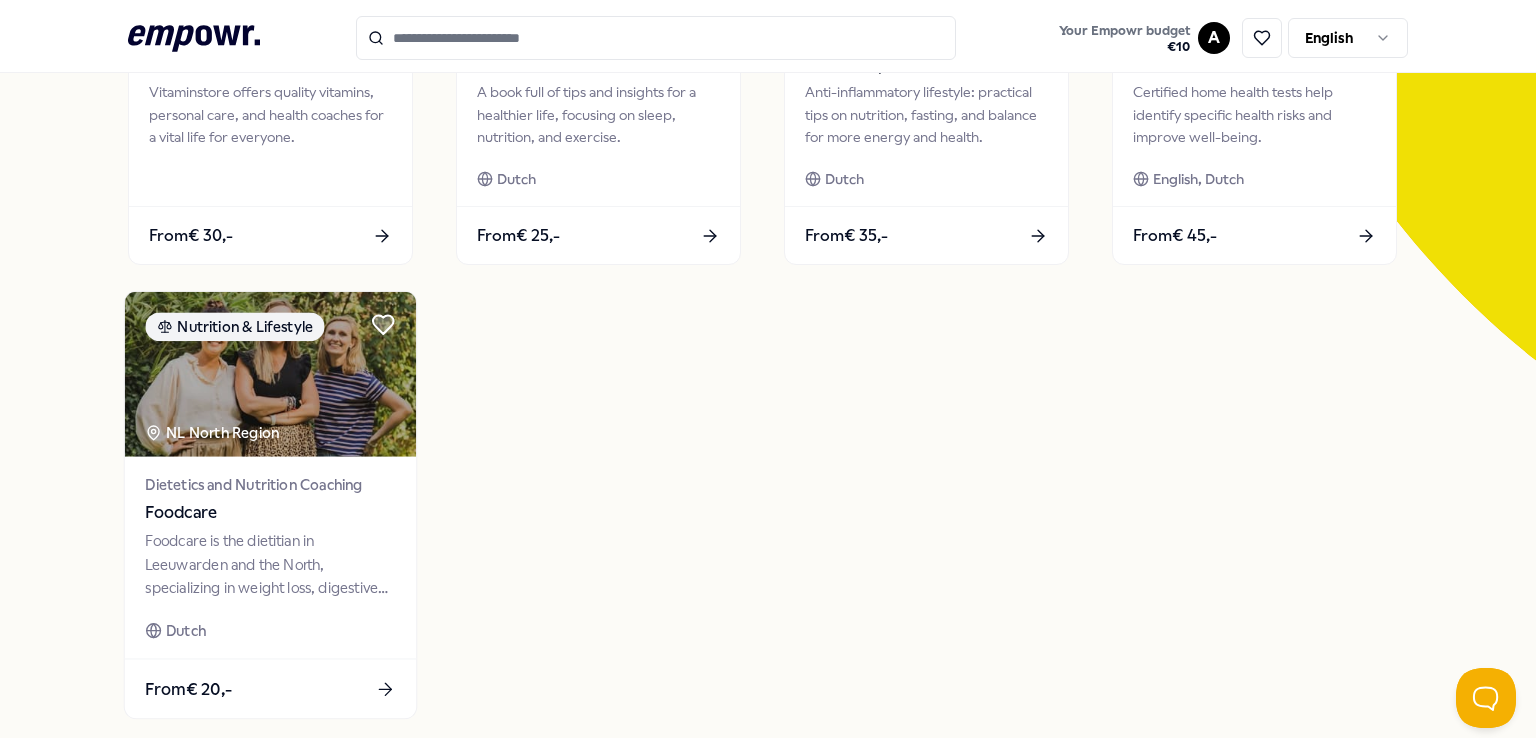 click at bounding box center [270, 374] 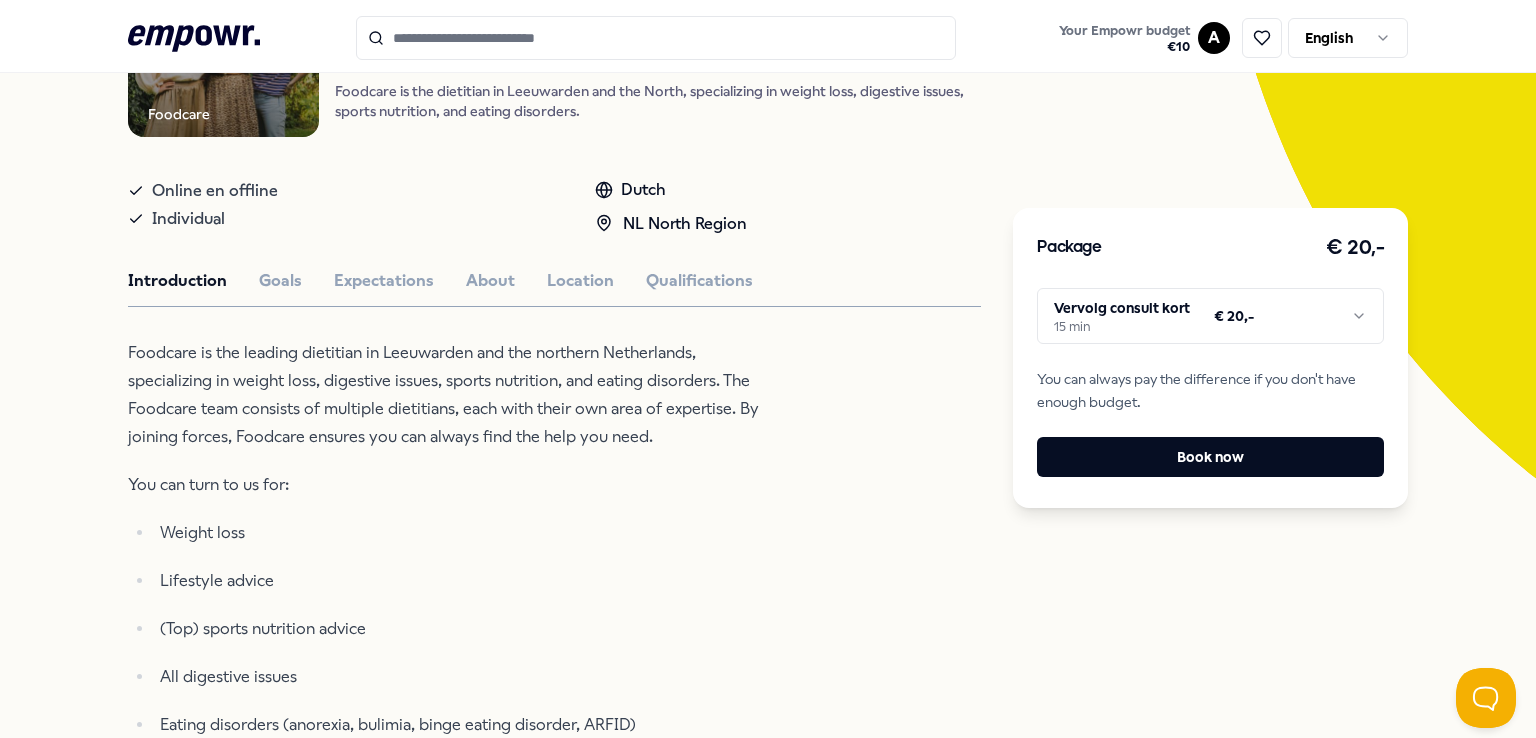 scroll, scrollTop: 428, scrollLeft: 0, axis: vertical 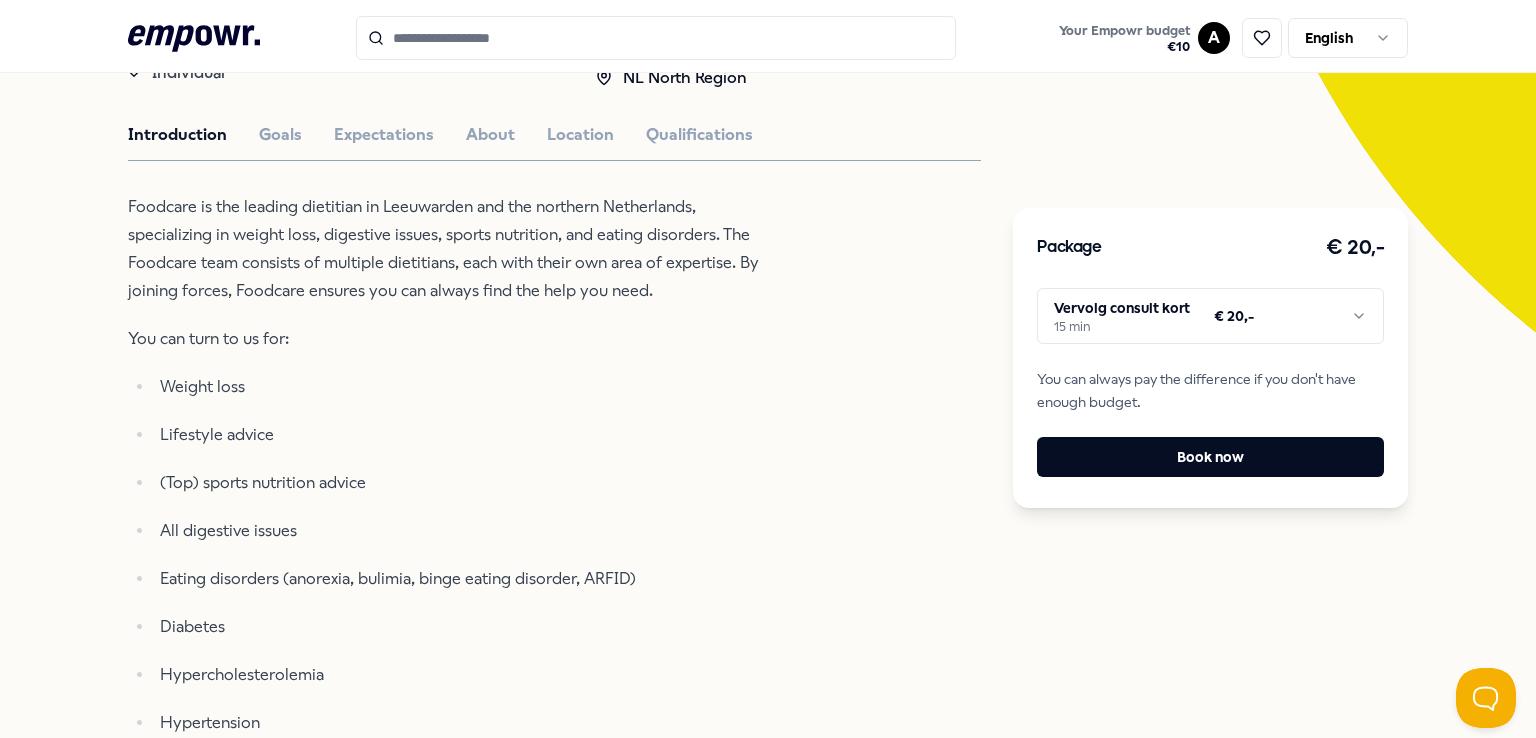 click on "Weight loss Lifestyle advice (Top) sports nutrition advice All digestive issues Eating disorders (anorexia, bulimia, binge eating disorder, ARFID) Diabetes Hypercholesterolemia Hypertension (Food) allergies Nutritional advice for cancer Recommended Coaching" at bounding box center [768, 369] 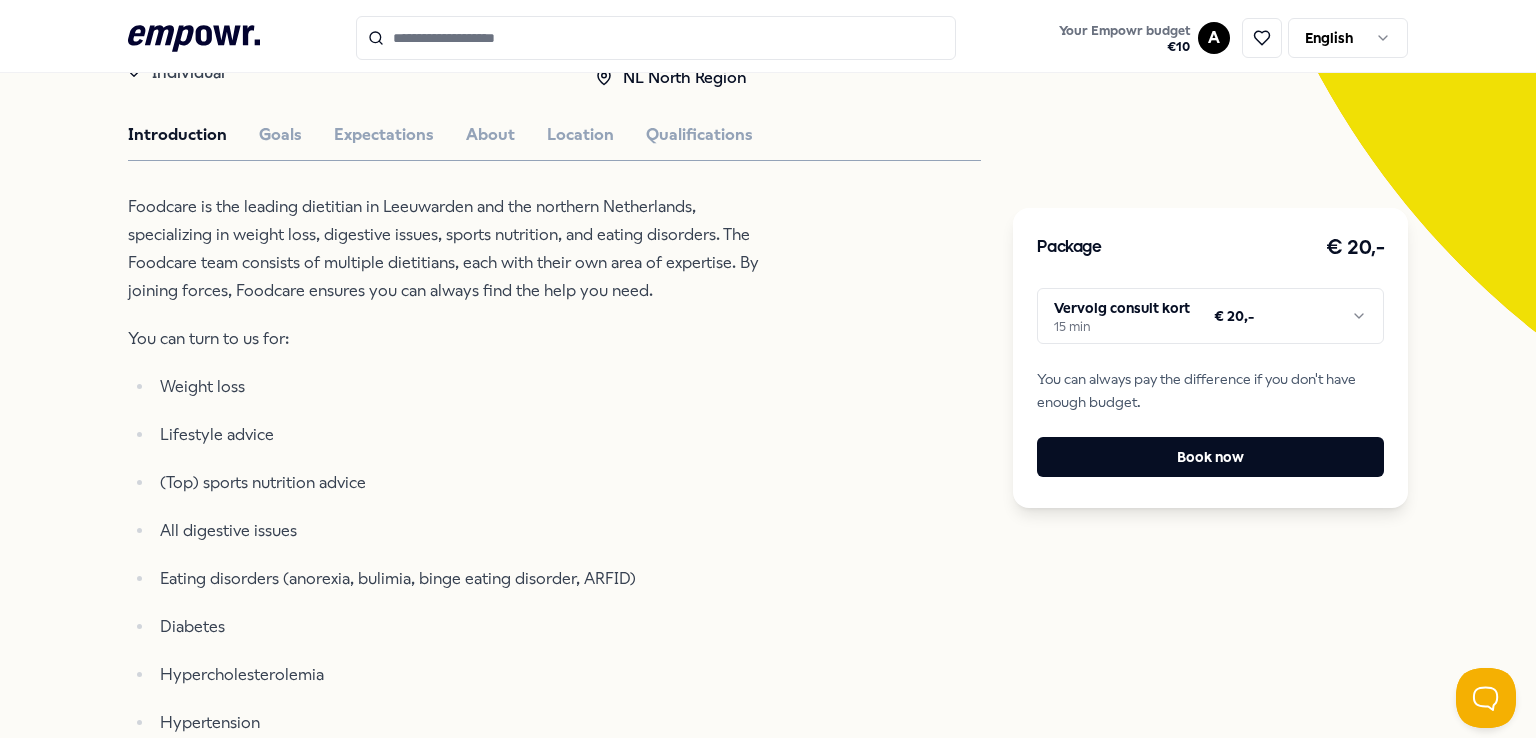 click on "Weight loss Lifestyle advice (Top) sports nutrition advice All digestive issues Eating disorders (anorexia, bulimia, binge eating disorder, ARFID) Diabetes Hypercholesterolemia Hypertension (Food) allergies Nutritional advice for cancer Recommended Coaching" at bounding box center (768, 369) 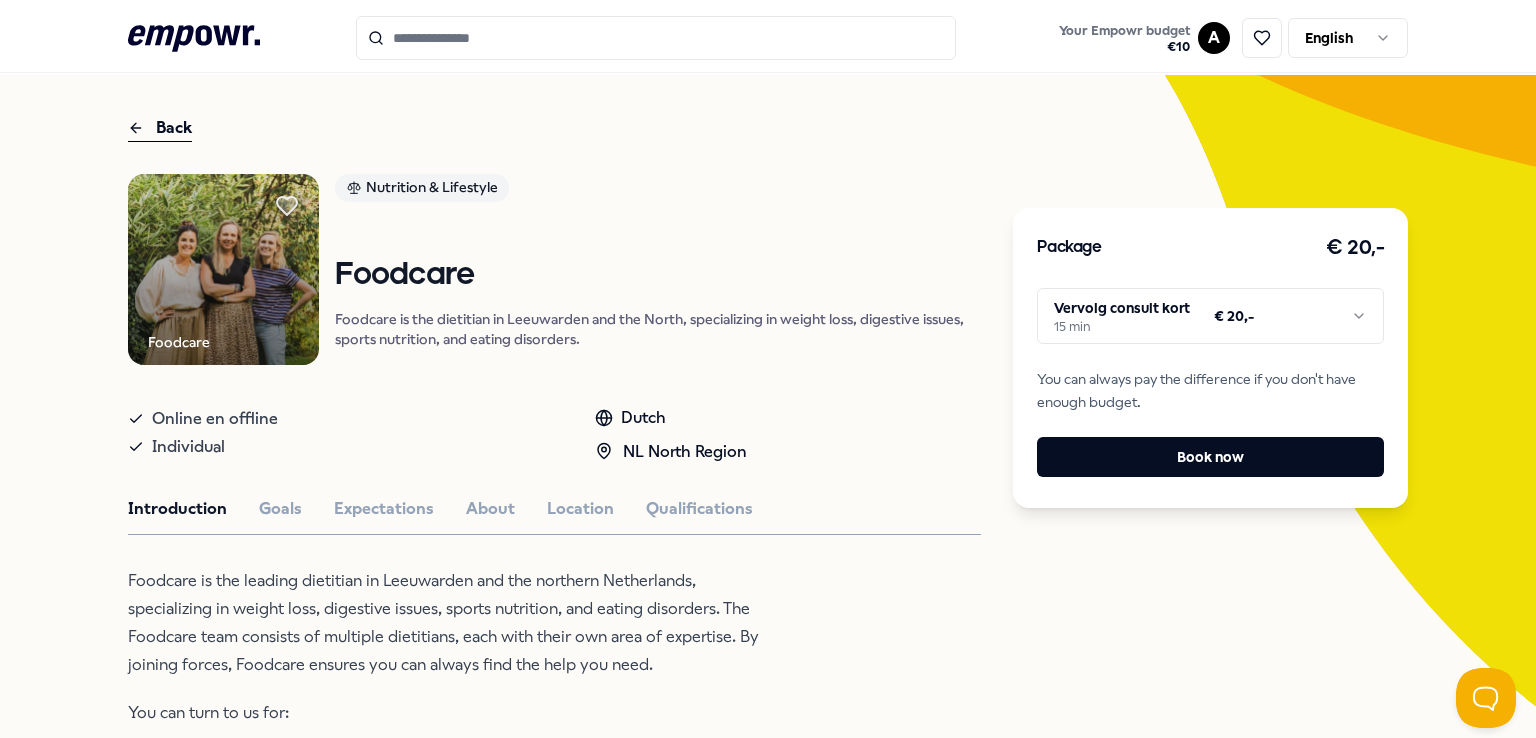 scroll, scrollTop: 0, scrollLeft: 0, axis: both 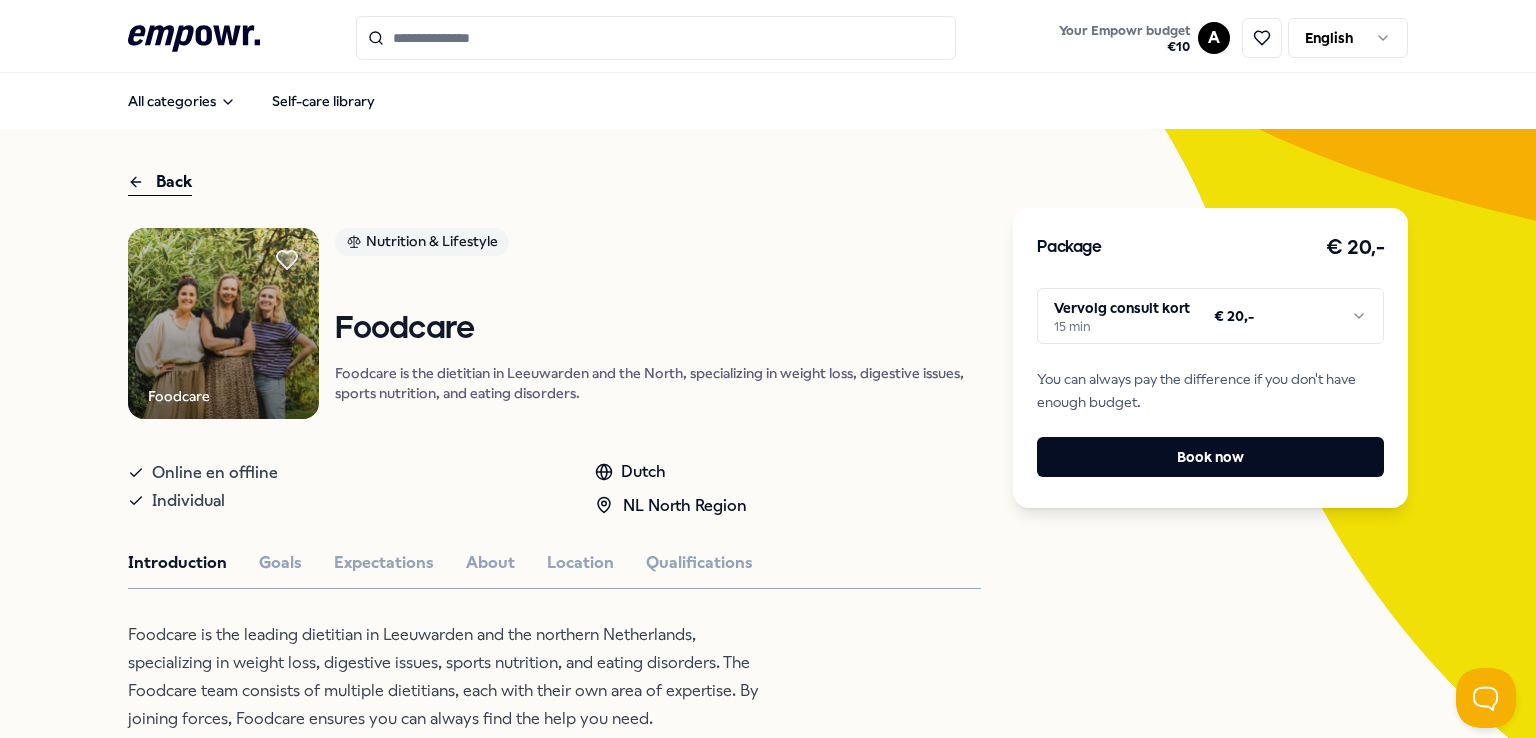 click on "Back" at bounding box center [160, 182] 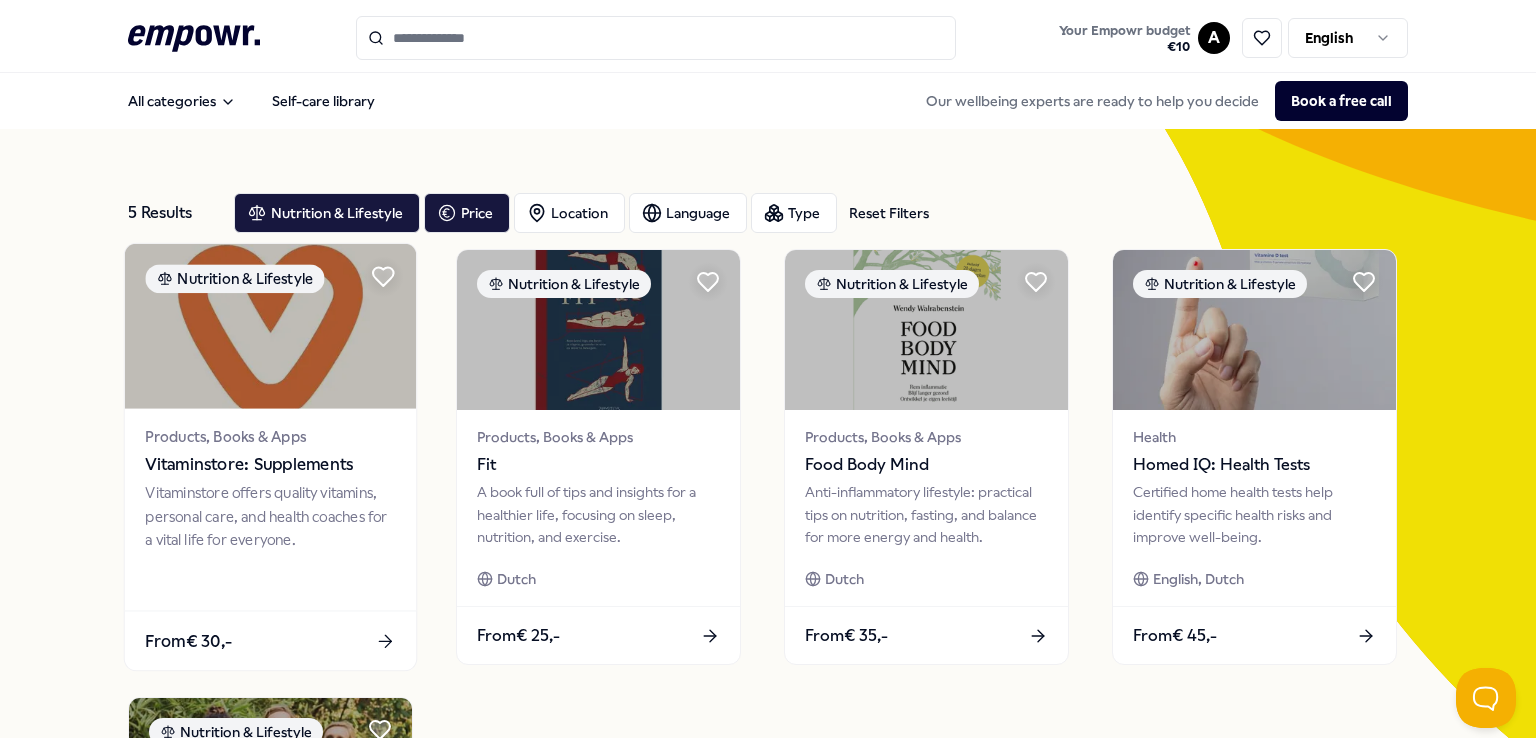 click at bounding box center [270, 326] 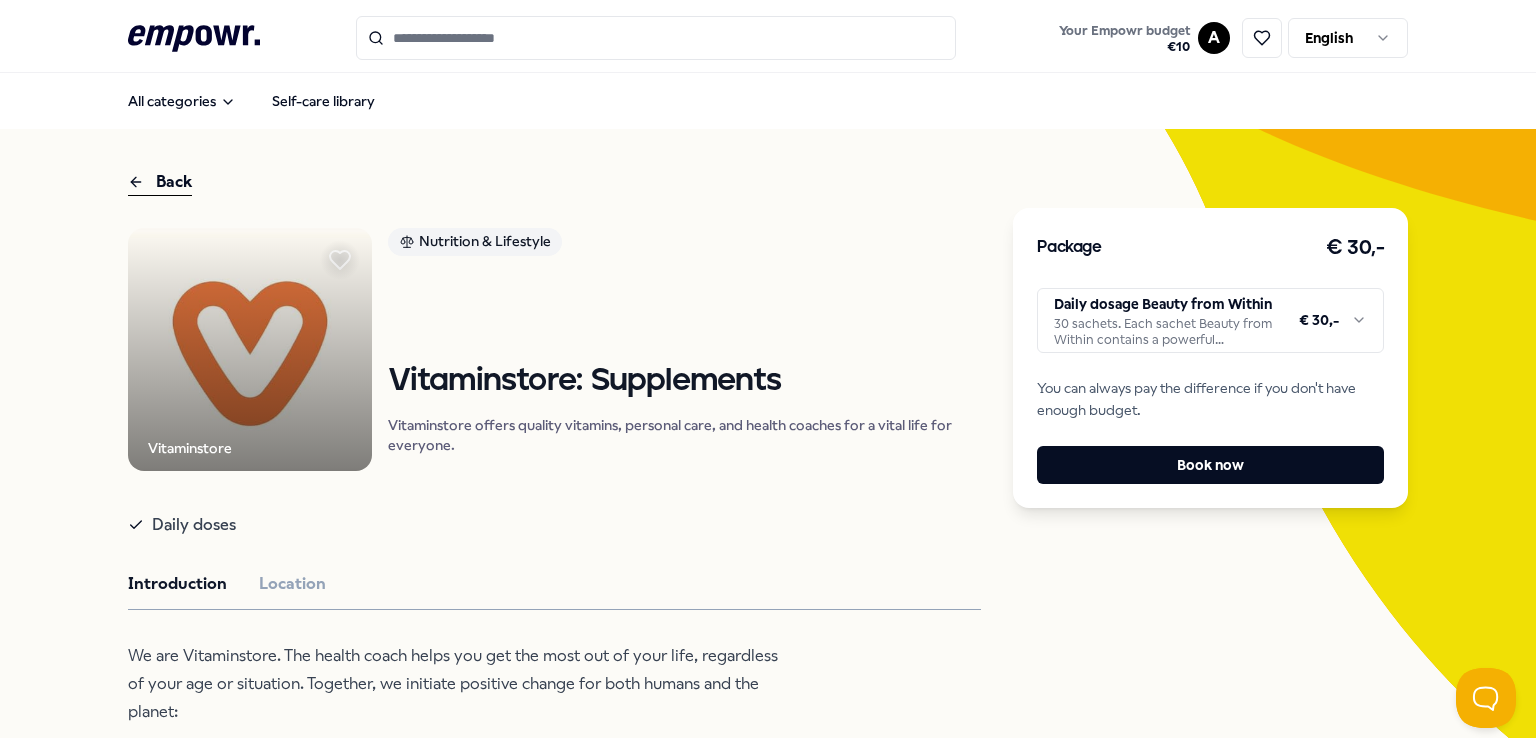 click on "Your Empowr budget € 10 A English All categories Self-care library Back Vitaminstore Nutrition & Lifestyle Vitaminstore: Supplements Vitaminstore offers quality vitamins, personal care, and health coaches for a vital life for everyone. Daily doses Introduction Location We are Vitaminstore. The health coach helps you get the most out of your life, regardless of your age or situation. Together, we initiate positive change for both humans and the planet: We believe in giving the body the right attention from the inside and out with quality vitamins and natural personal care products. Our health coaches are available 7 days a week to provide personalized advice, both online and in-store. We develop our products based on the latest scientific insights and innovations in the market. We are Vitaminstore, for everyone who wants to enjoy life. Live more. Recommended Nutrition & Lifestyle Products, Books & Apps Vitaminstore: Supplements From € 30,- Nutrition & Lifestyle" at bounding box center (768, 369) 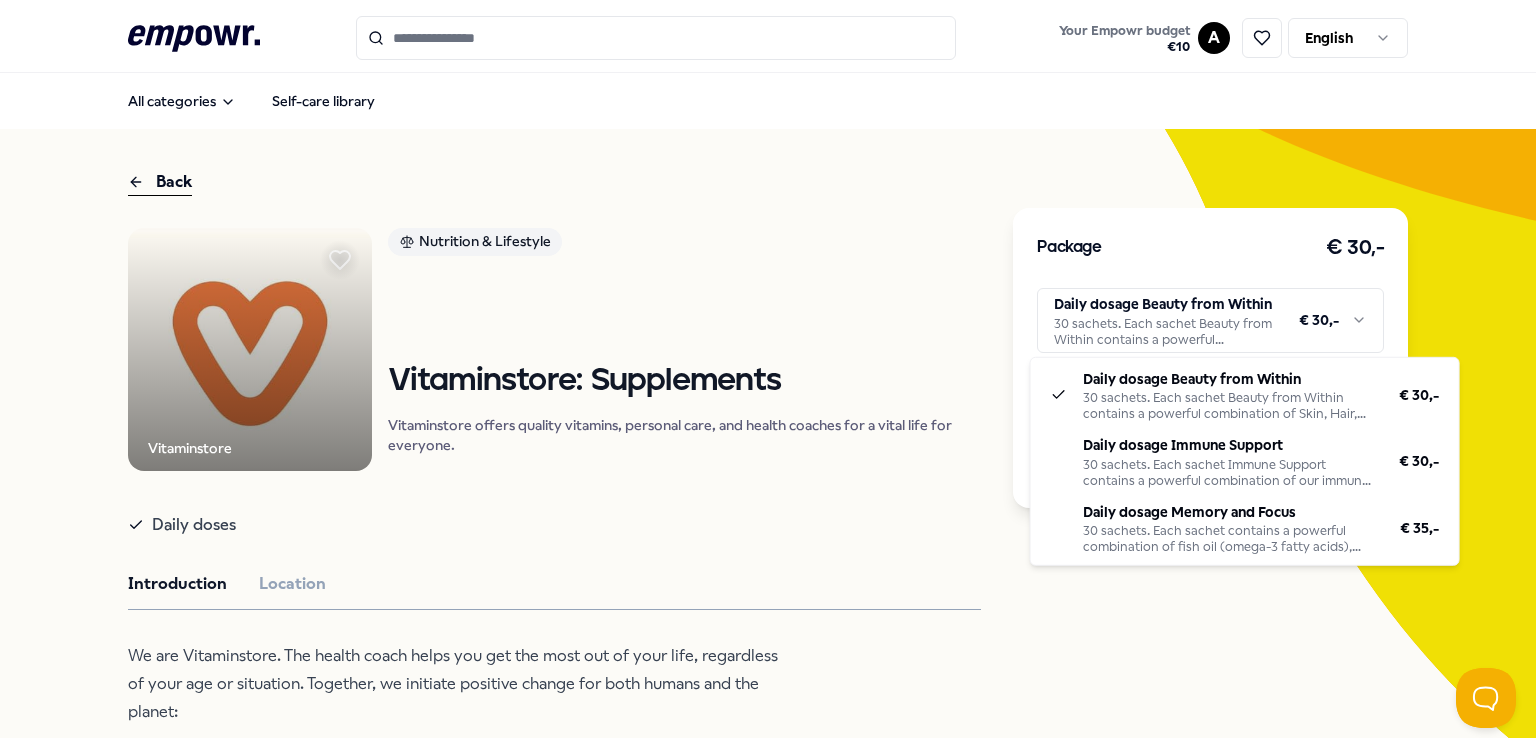 click on "Your Empowr budget € 10 A English All categories Self-care library Back Vitaminstore Nutrition & Lifestyle Vitaminstore: Supplements Vitaminstore offers quality vitamins, personal care, and health coaches for a vital life for everyone. Daily doses Introduction Location We are Vitaminstore. The health coach helps you get the most out of your life, regardless of your age or situation. Together, we initiate positive change for both humans and the planet: We believe in giving the body the right attention from the inside and out with quality vitamins and natural personal care products. Our health coaches are available 7 days a week to provide personalized advice, both online and in-store. We develop our products based on the latest scientific insights and innovations in the market. We are Vitaminstore, for everyone who wants to enjoy life. Live more. Recommended Nutrition & Lifestyle Products, Books & Apps Vitaminstore: Supplements From € 30,- Nutrition & Lifestyle" at bounding box center [768, 369] 